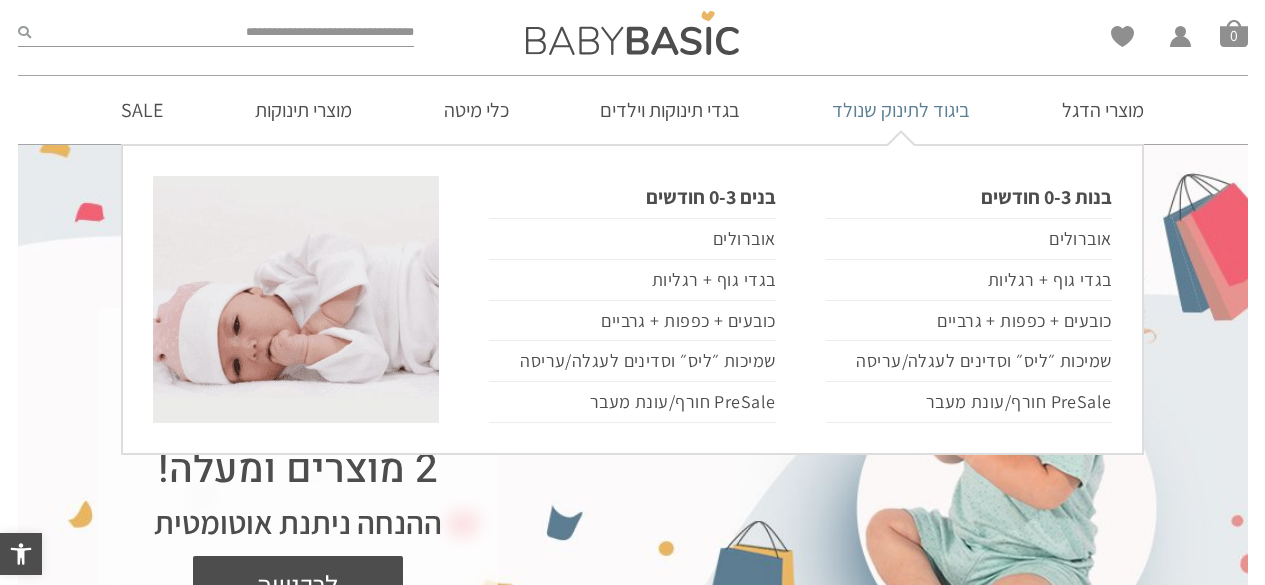 scroll, scrollTop: 0, scrollLeft: 0, axis: both 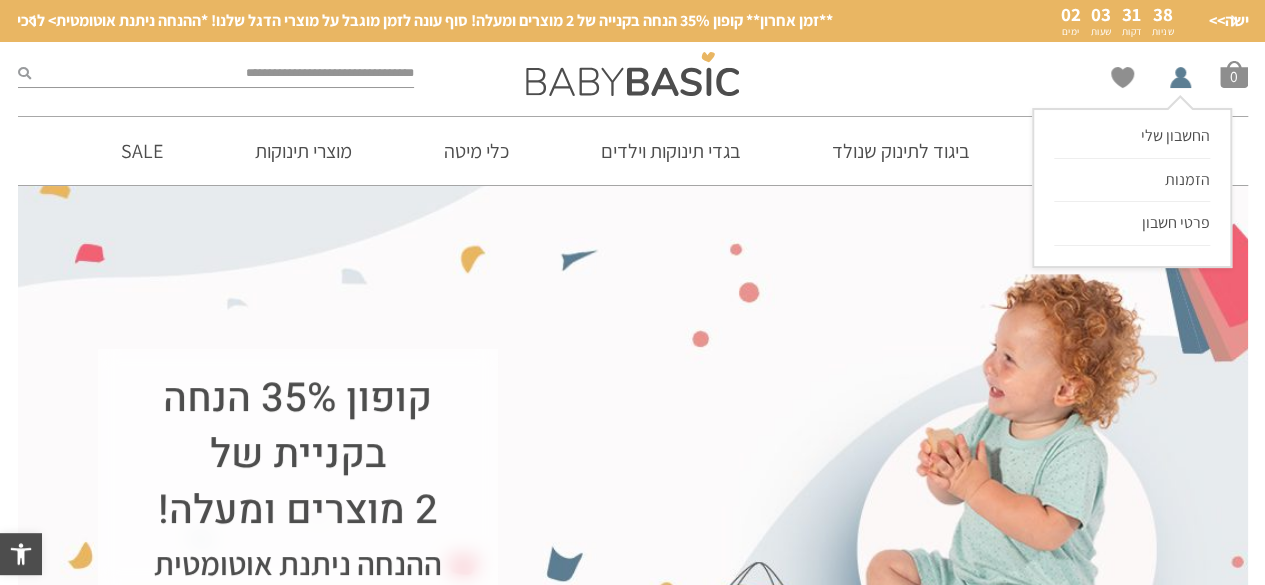 click on "החשבון שלי
החשבון שלי
הזמנות
פרטי חשבון" at bounding box center [1177, 74] 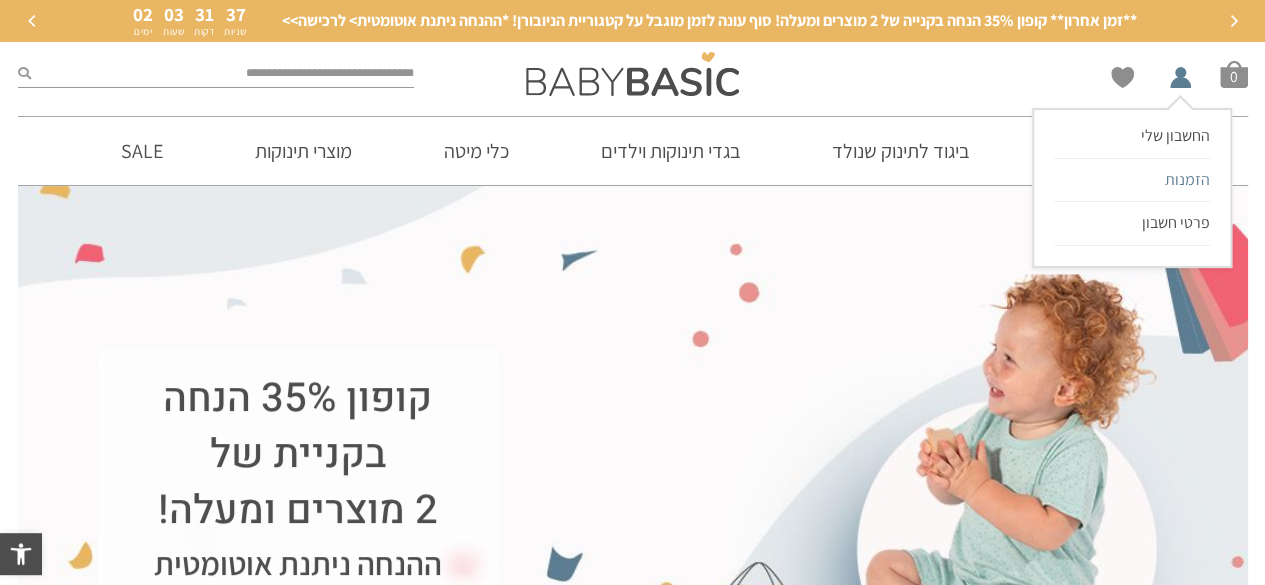 click on "הזמנות" at bounding box center (1187, 179) 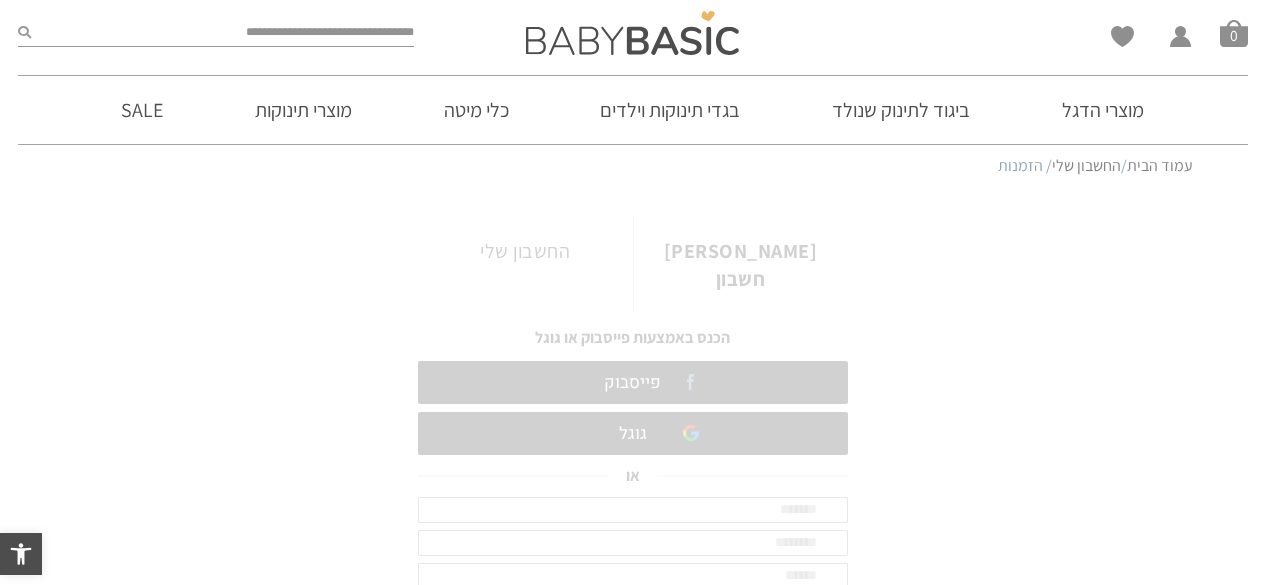 scroll, scrollTop: 0, scrollLeft: 0, axis: both 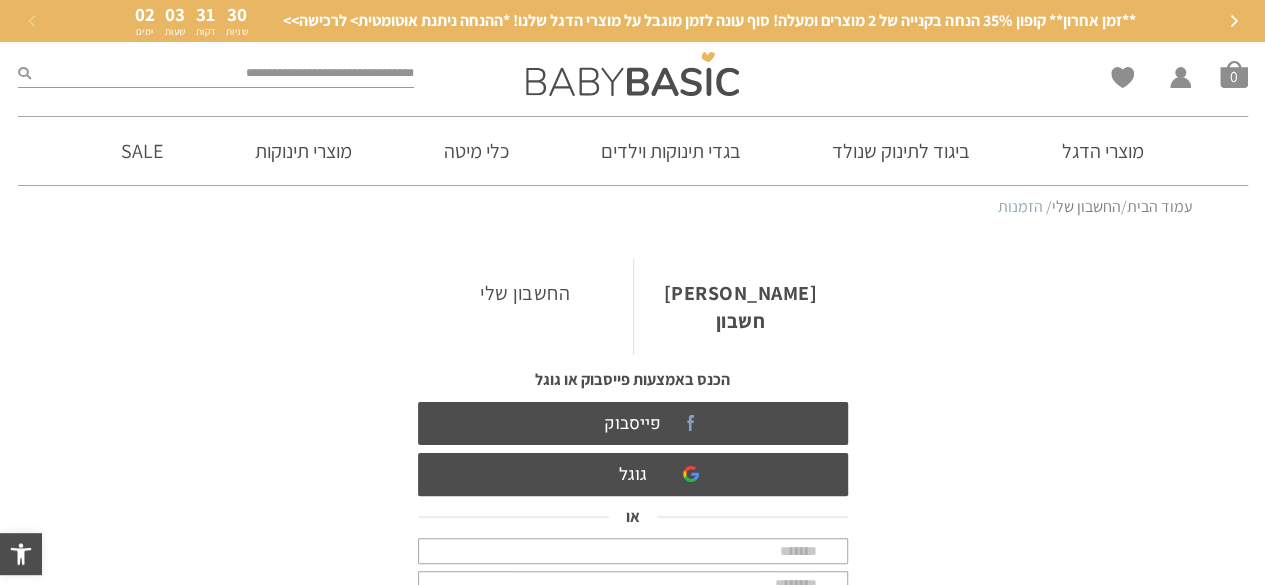click on "החשבון שלי" at bounding box center [525, 293] 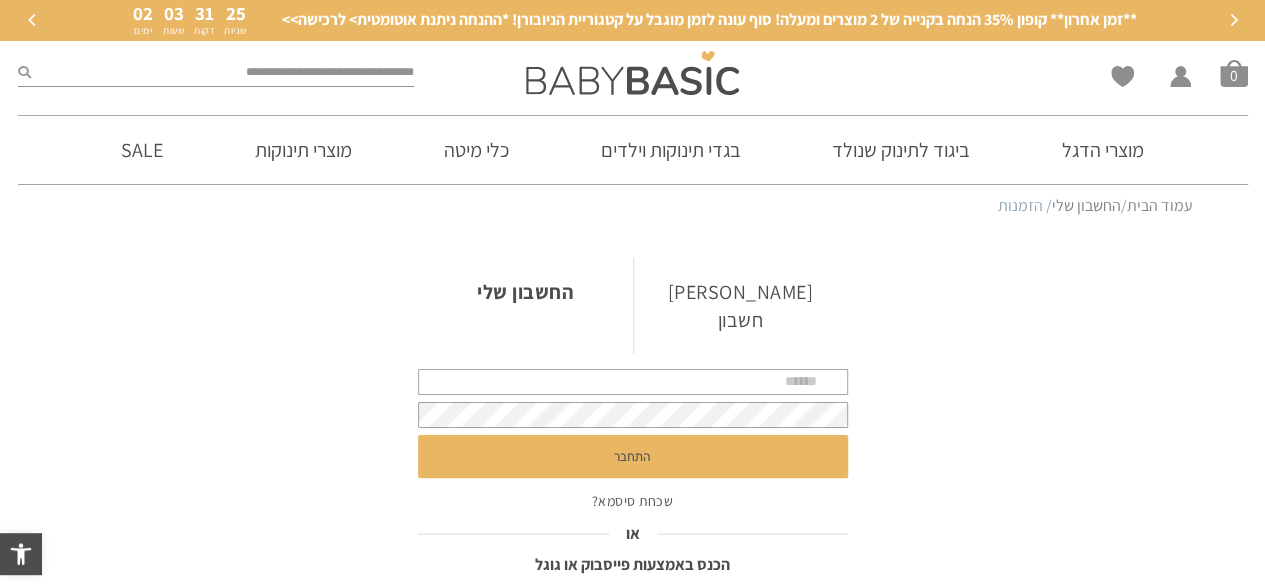 scroll, scrollTop: 0, scrollLeft: 0, axis: both 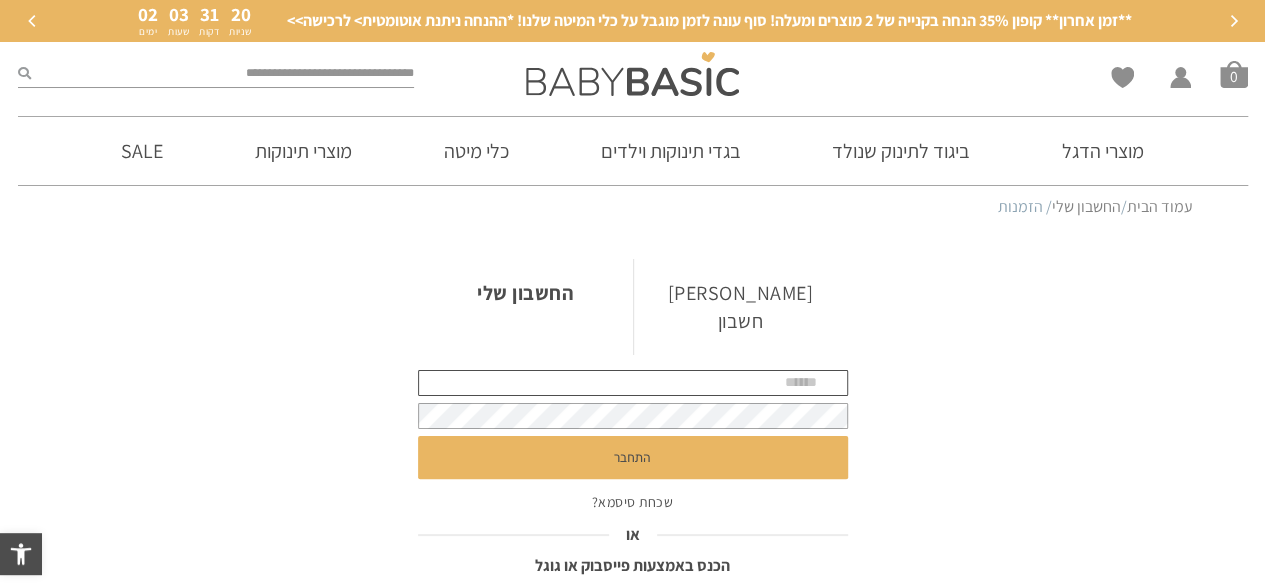 click at bounding box center (633, 383) 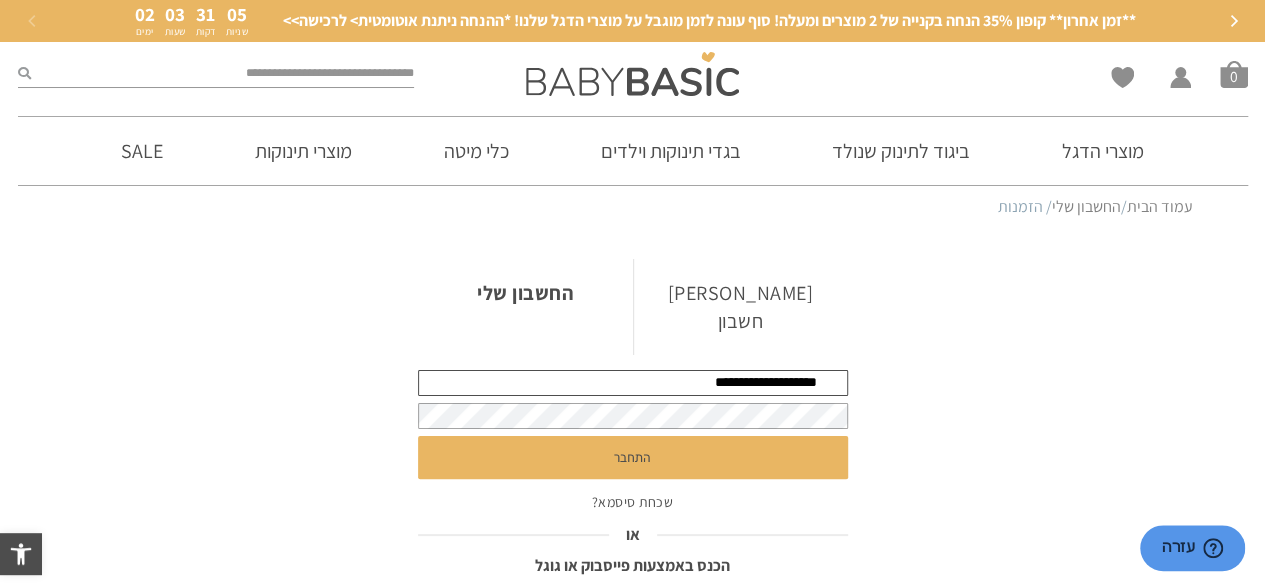type on "**********" 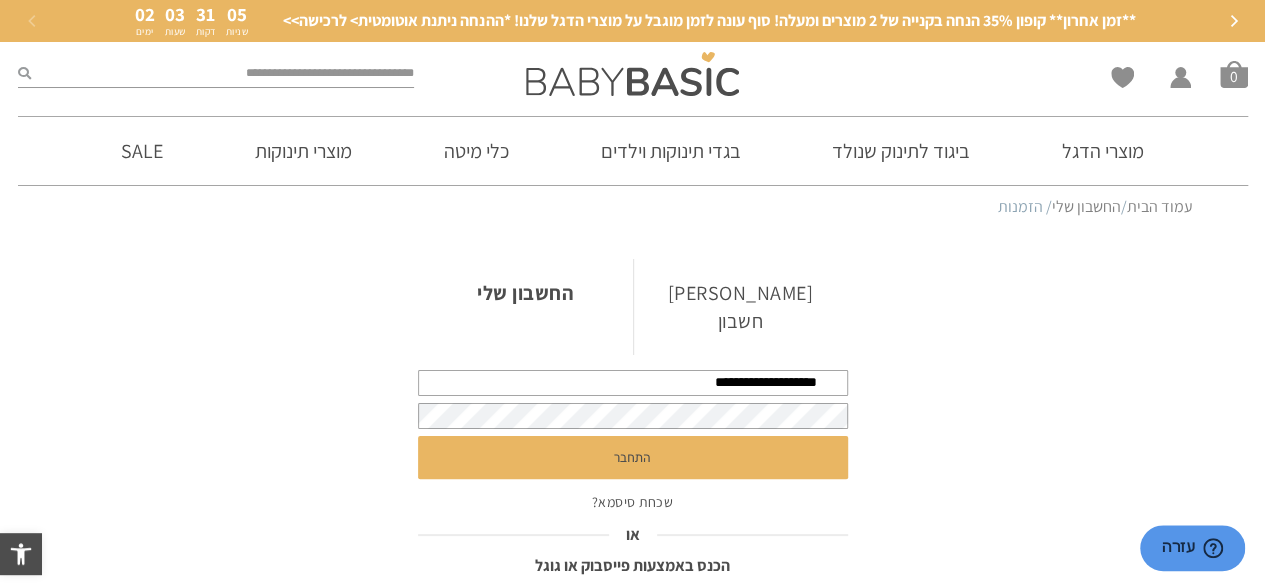 click on "שכחת סיסמא?" at bounding box center [633, 502] 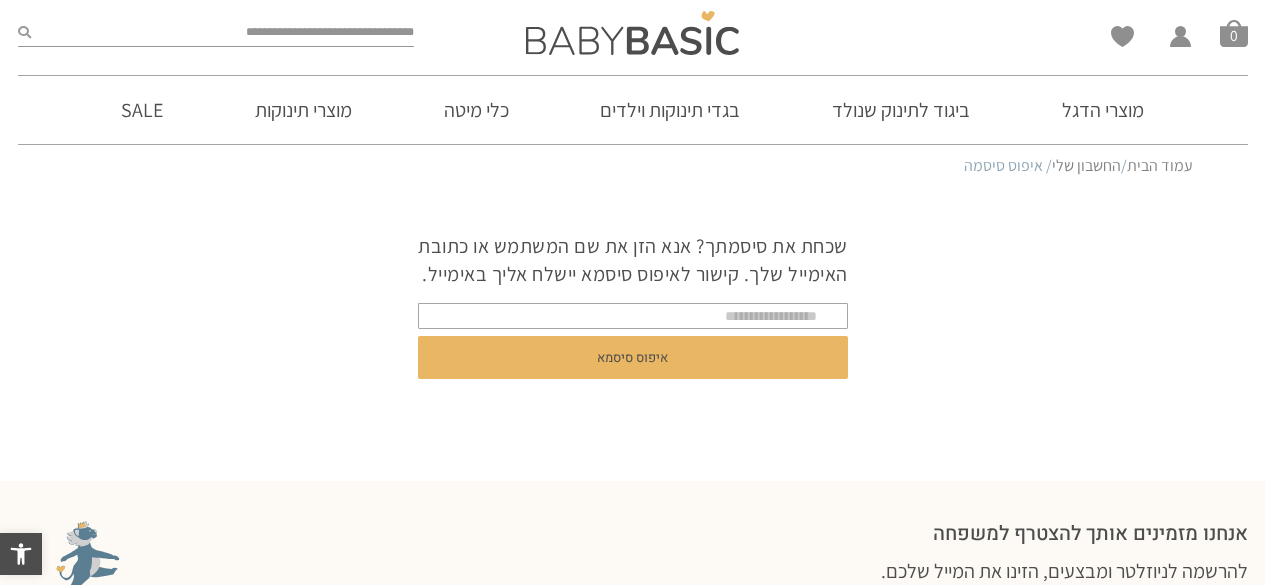 scroll, scrollTop: 0, scrollLeft: 0, axis: both 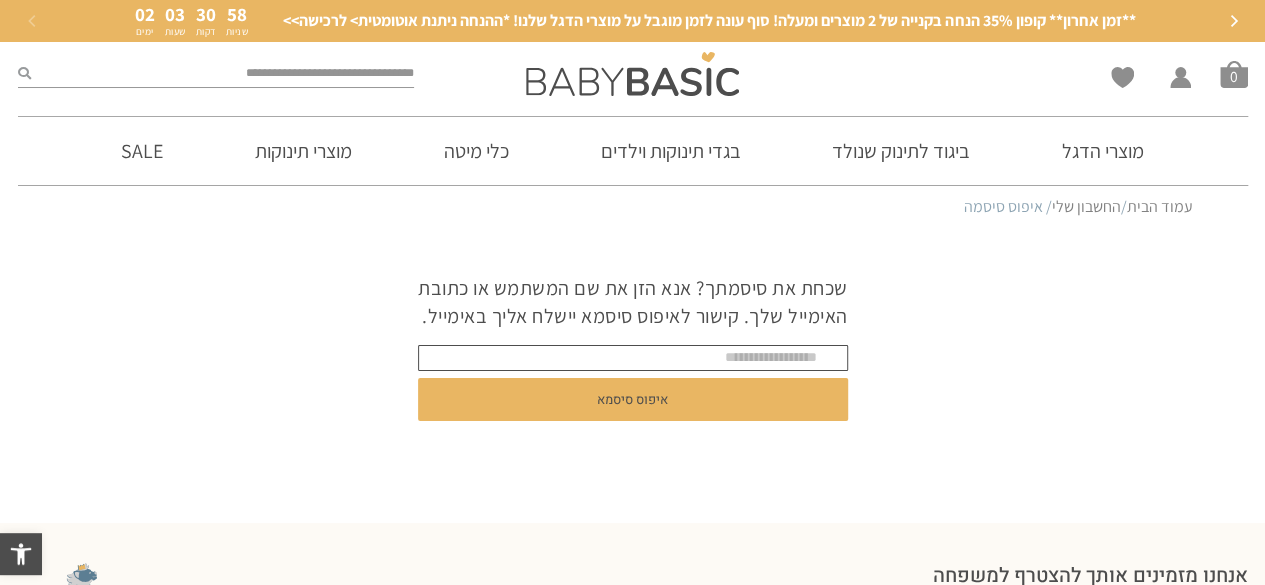 click at bounding box center [633, 358] 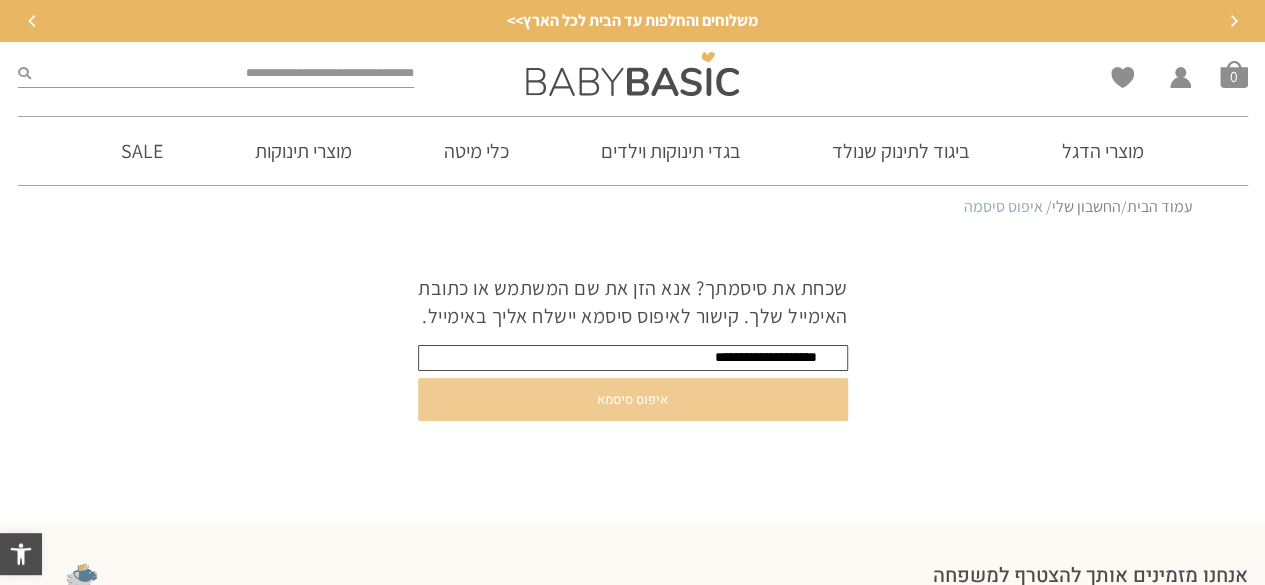type on "**********" 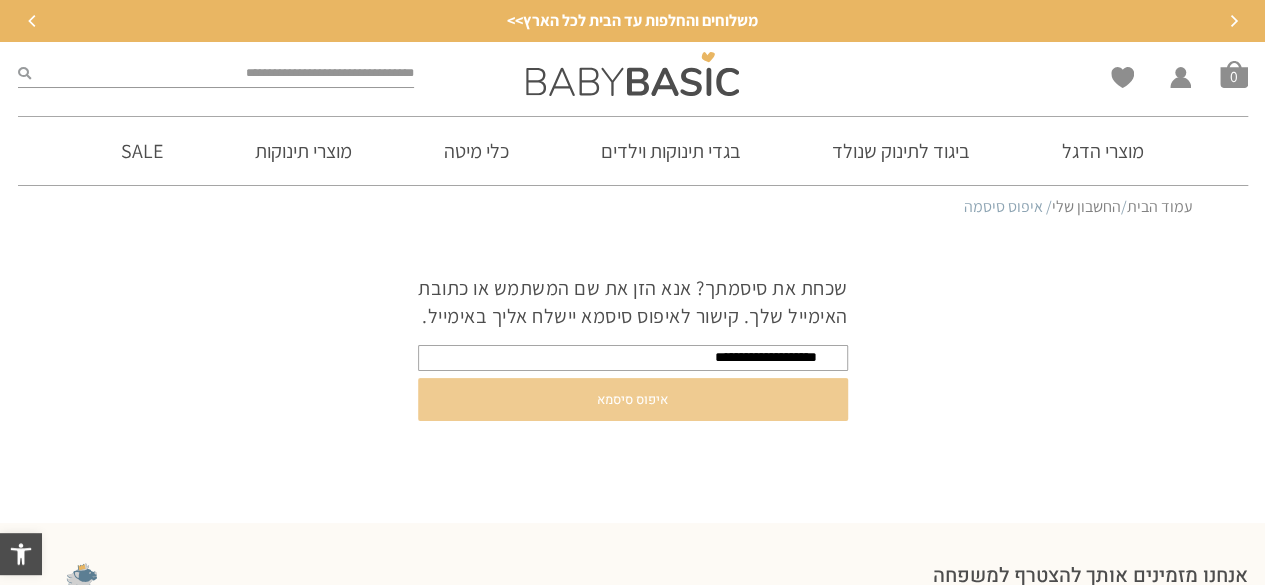 click on "איפוס סיסמא" at bounding box center [633, 399] 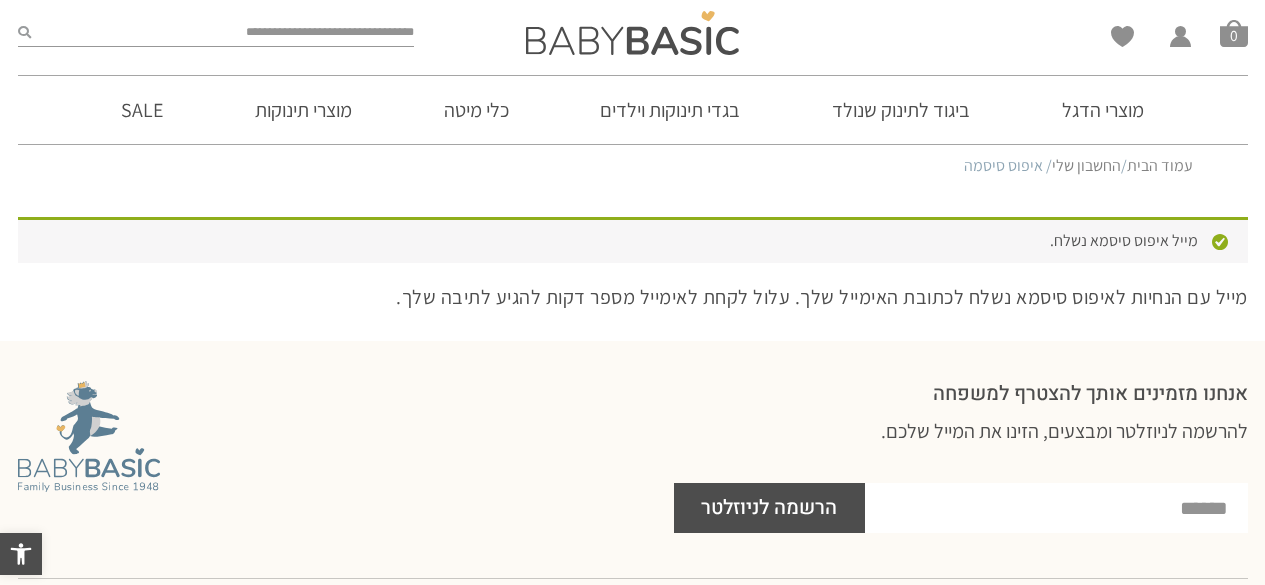 scroll, scrollTop: 0, scrollLeft: 0, axis: both 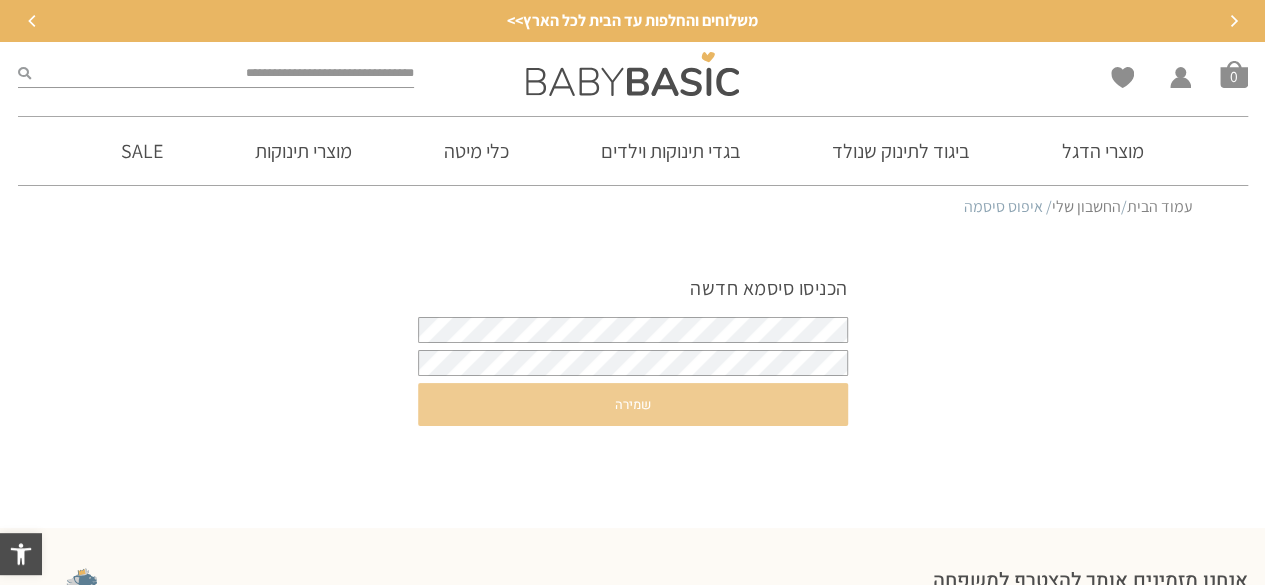 click on "שמירה" at bounding box center (633, 404) 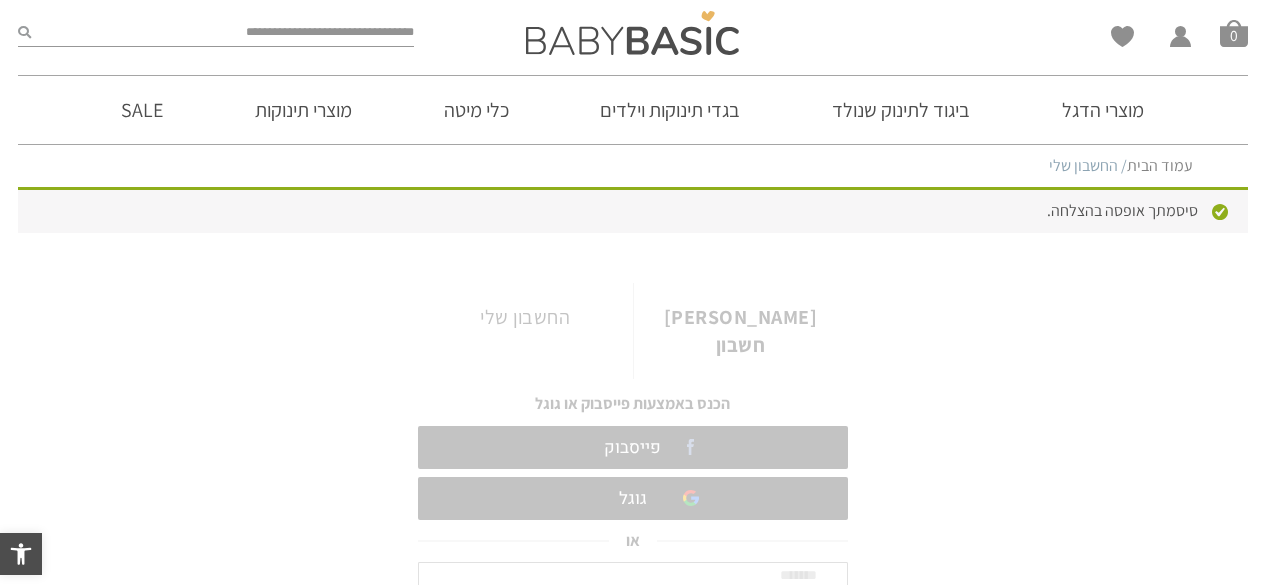 scroll, scrollTop: 0, scrollLeft: 0, axis: both 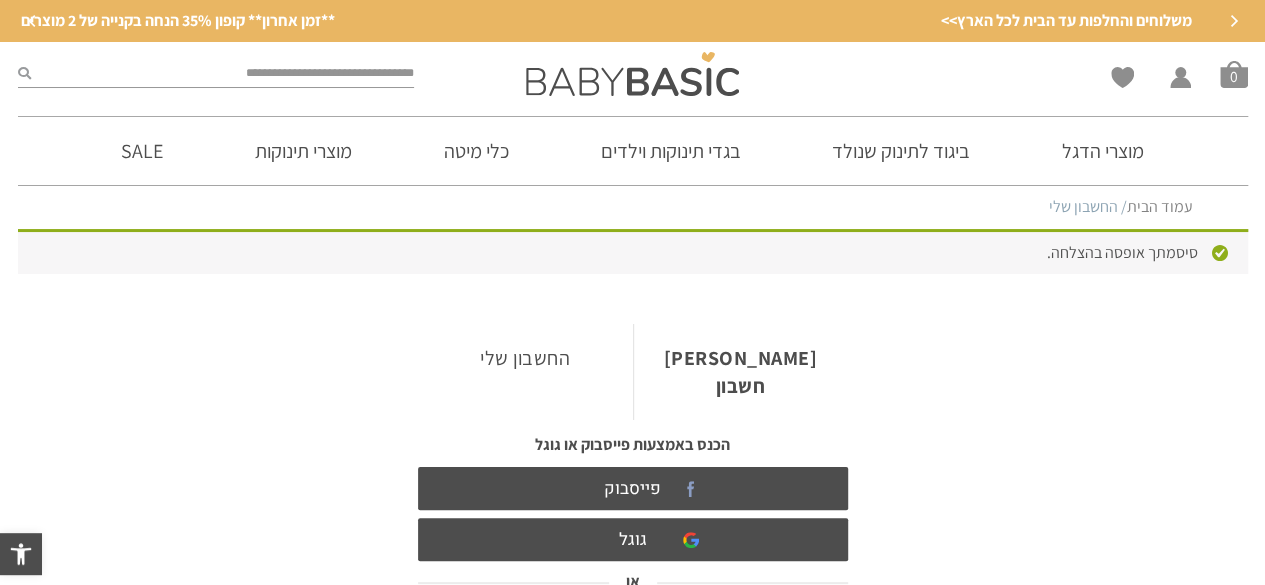click on "החשבון שלי" at bounding box center [525, 358] 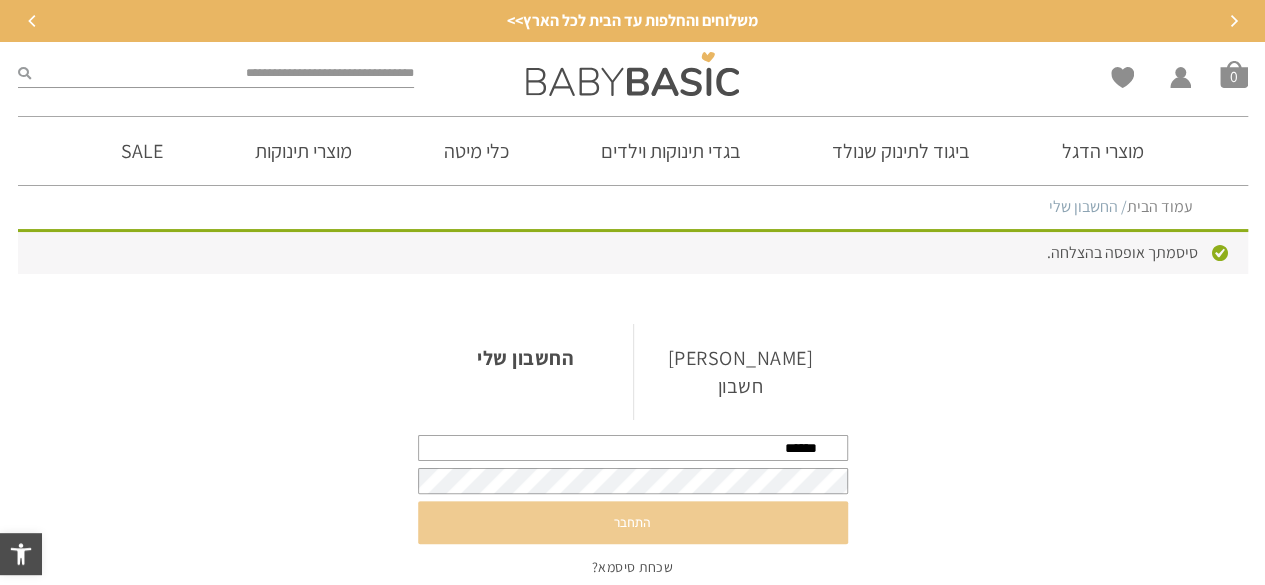 click on "התחבר" at bounding box center (633, 522) 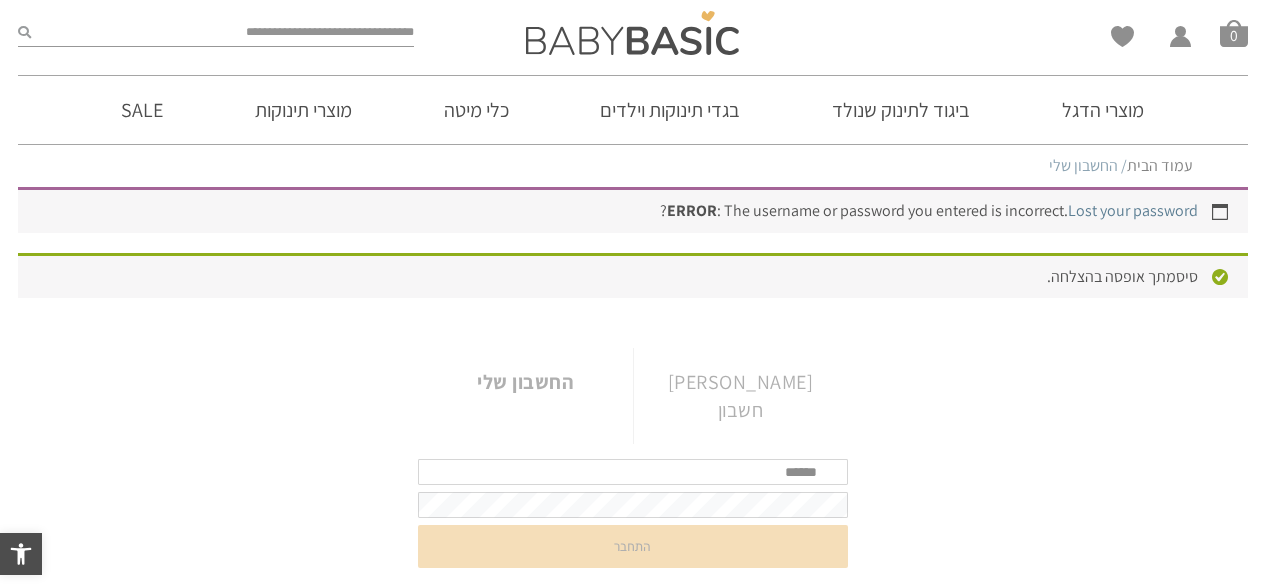scroll, scrollTop: 0, scrollLeft: 0, axis: both 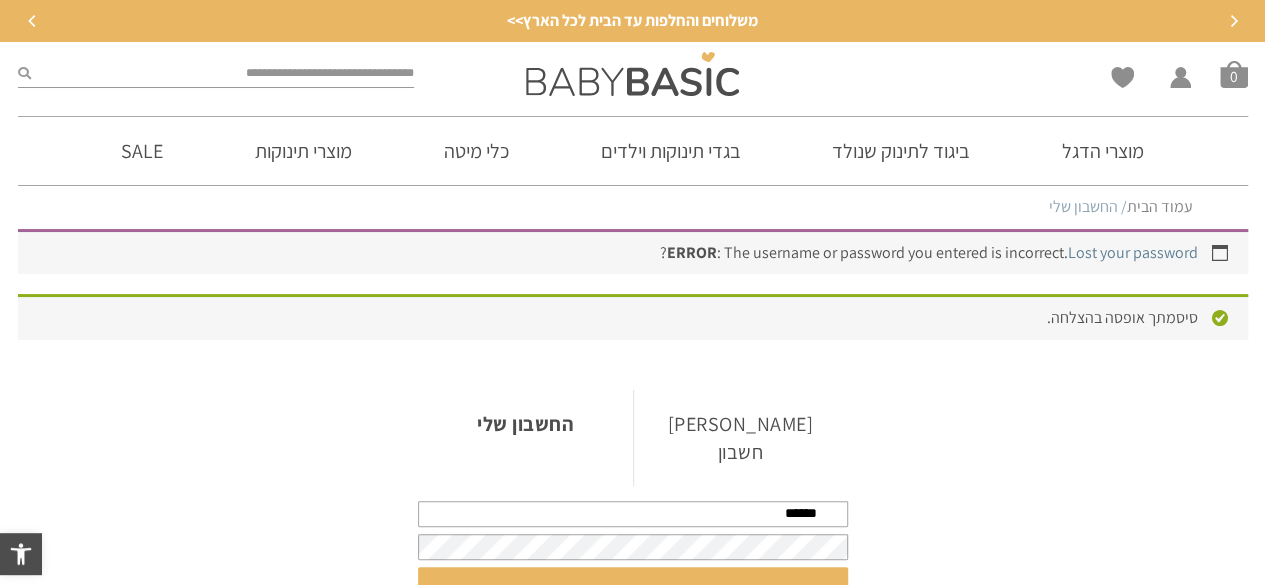 drag, startPoint x: 838, startPoint y: 385, endPoint x: 832, endPoint y: 401, distance: 17.088007 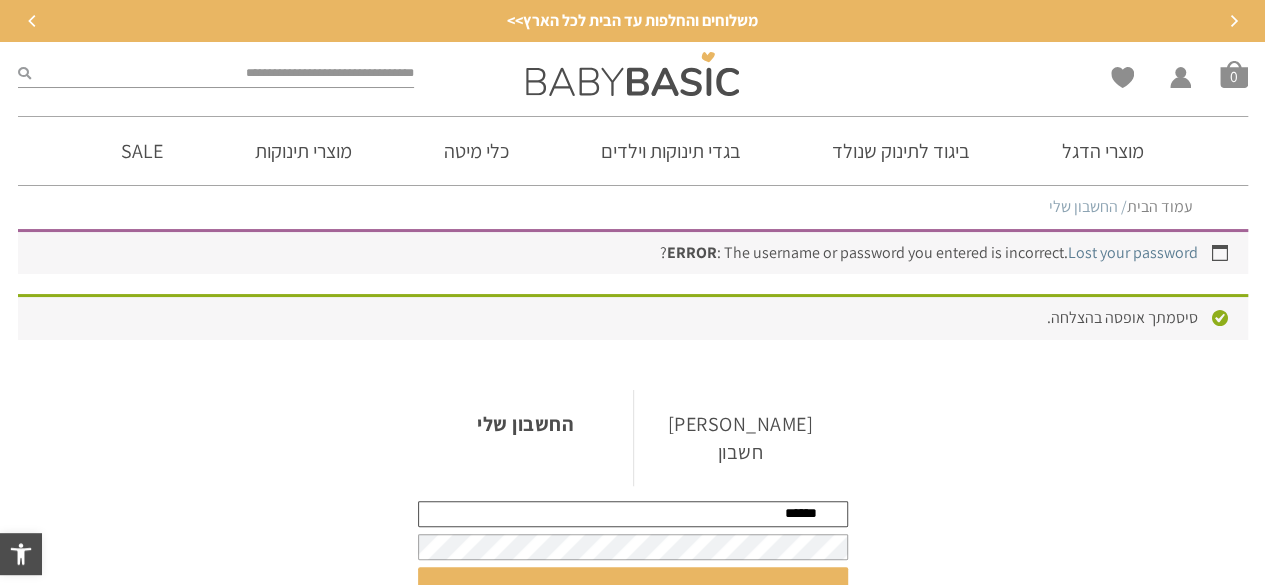 click on "******" at bounding box center [633, 514] 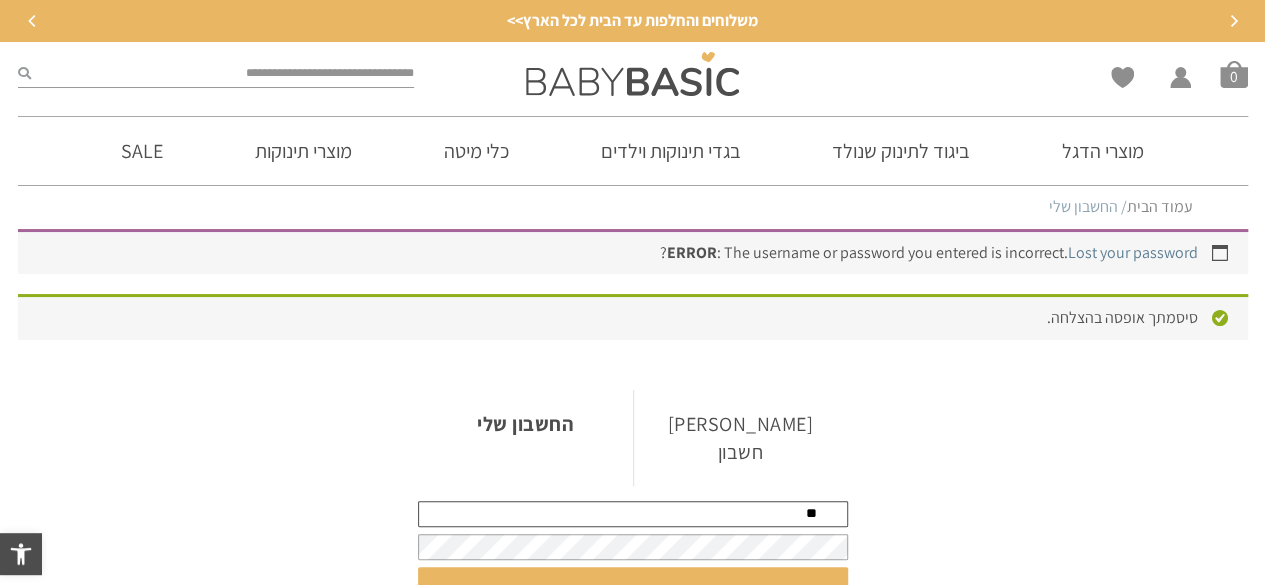 type on "*" 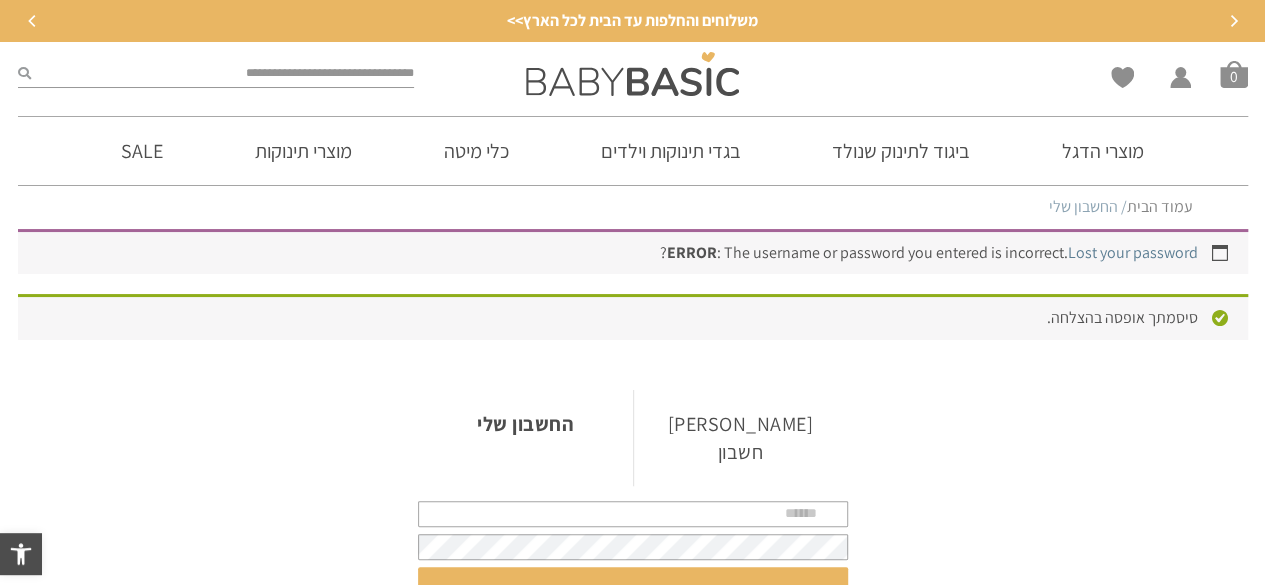 click on "צור חשבון
החשבון שלי
התחבר
שכחת סיסמא?
או הכנס באמצעות פייסבוק או גוגל פייסבוק גוגל
הכנס באמצעות פייסבוק או גוגל פייסבוק גוגל או
אני מסכים לקבל דיוור פרסומי באמצעות דואר אלקטרוני והודעות טקסט.
הירשם" at bounding box center (633, 634) 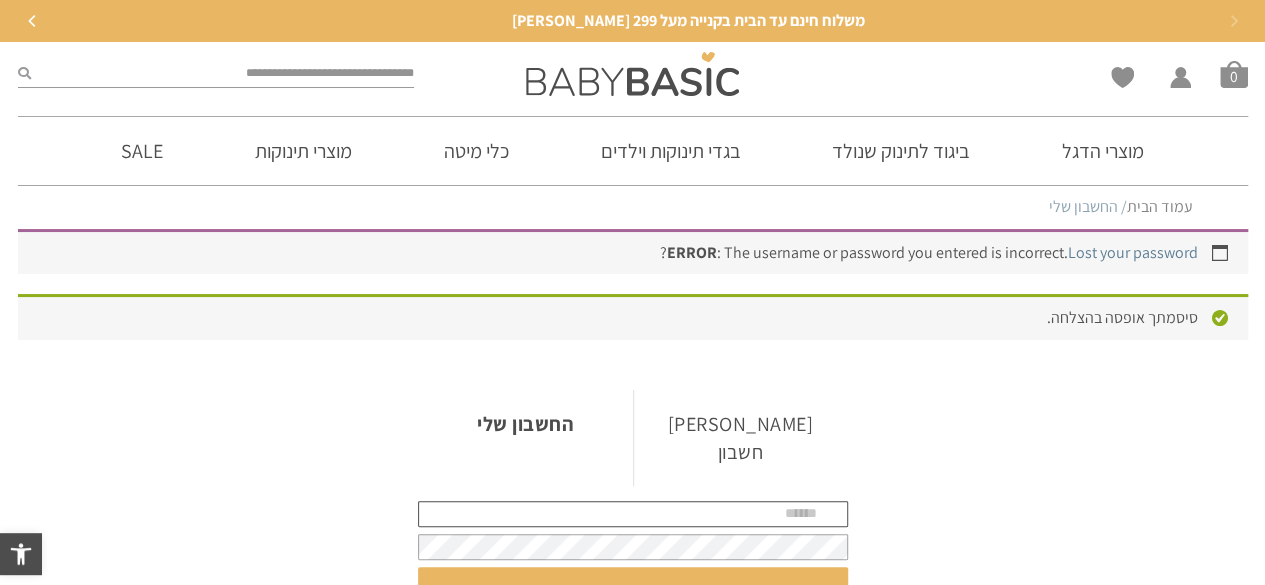click at bounding box center [633, 514] 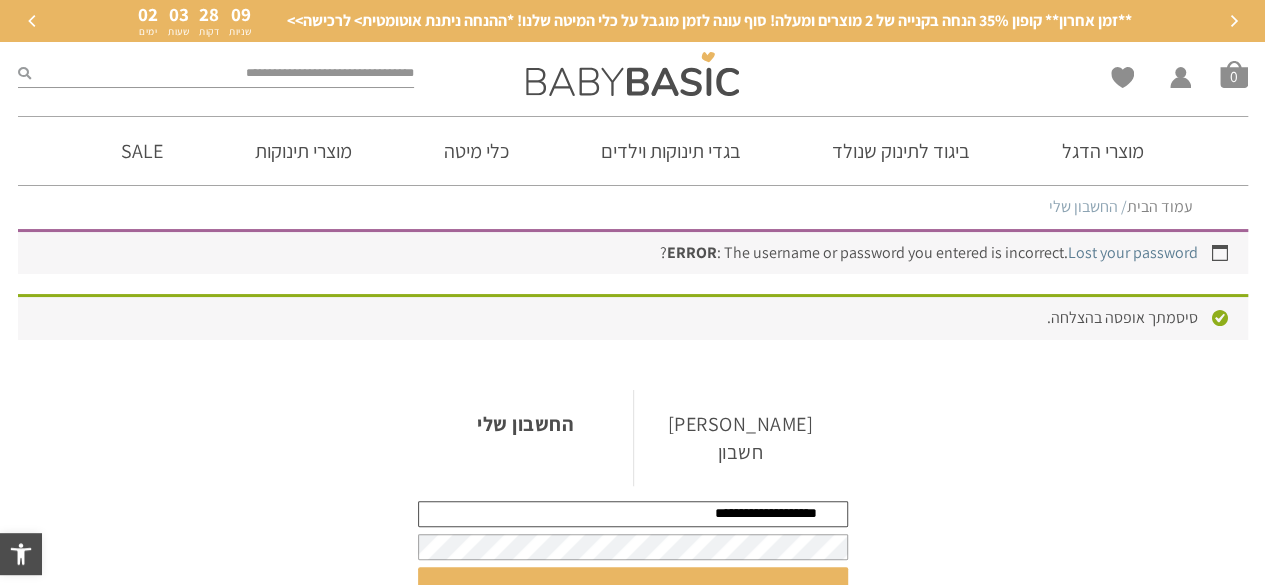 type on "**********" 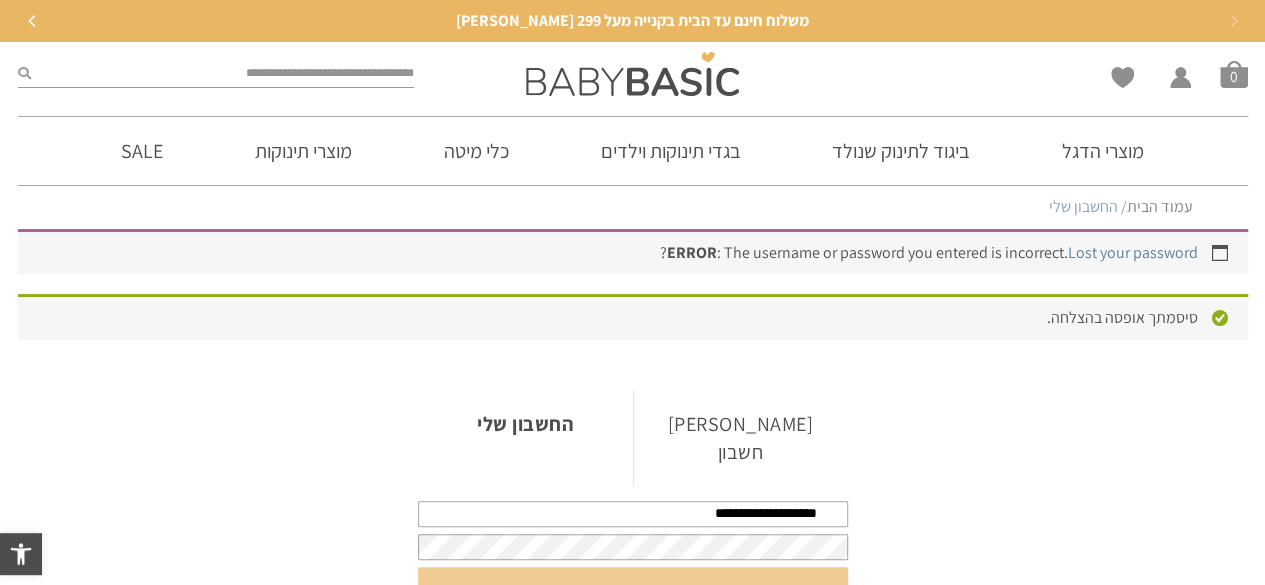 click on "התחבר" at bounding box center [633, 588] 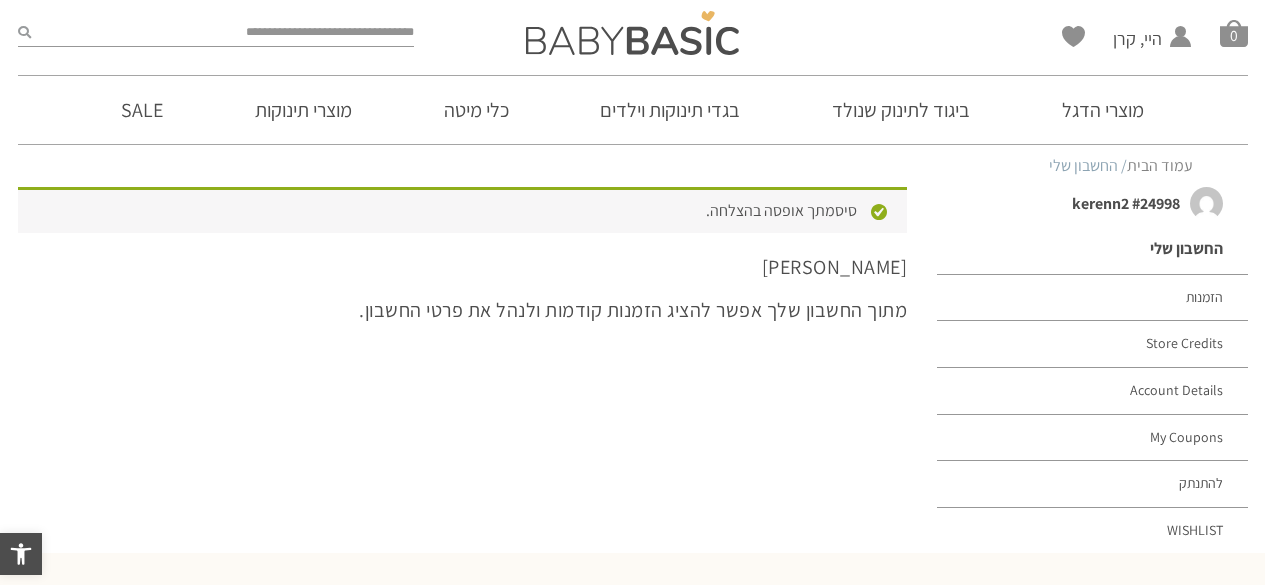 scroll, scrollTop: 0, scrollLeft: 0, axis: both 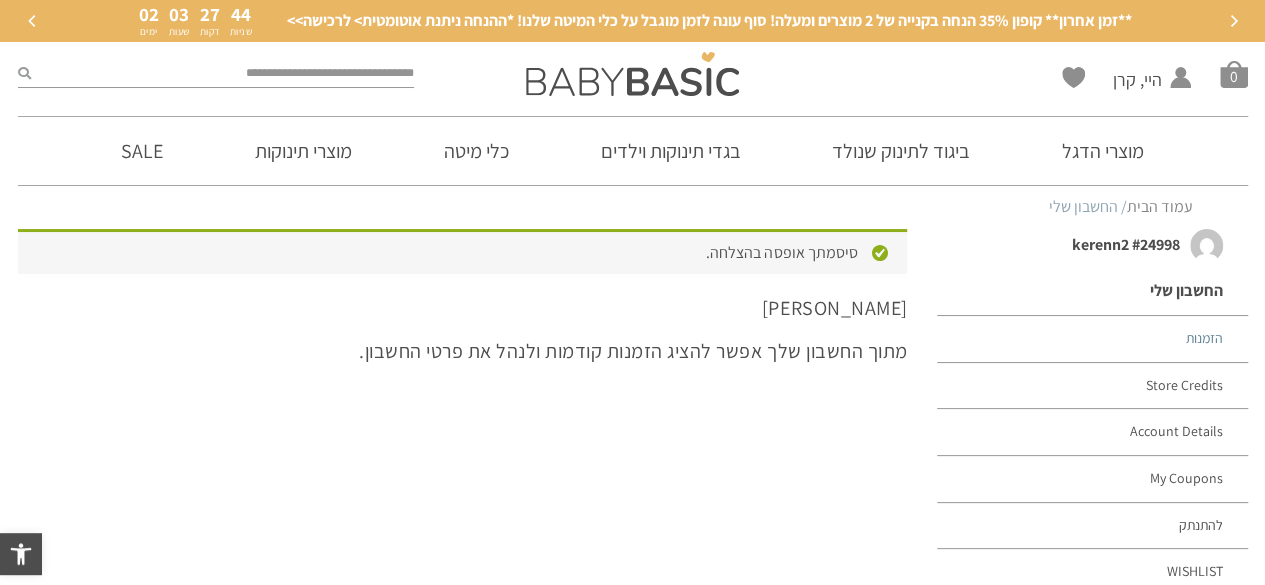 click on "הזמנות" at bounding box center [1092, 339] 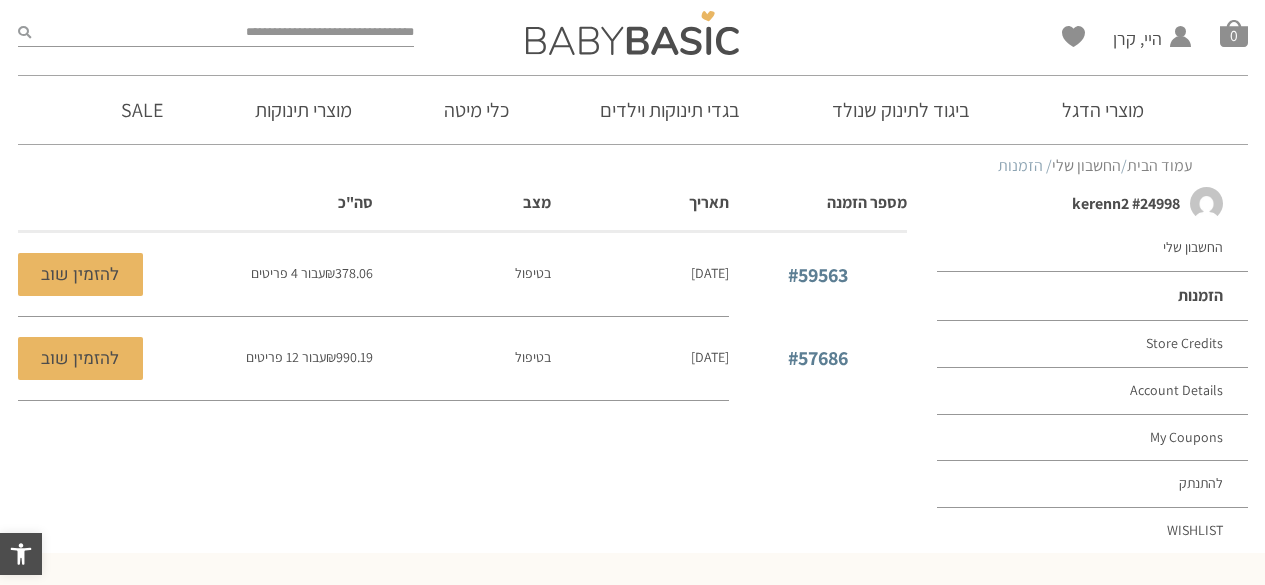 scroll, scrollTop: 0, scrollLeft: 0, axis: both 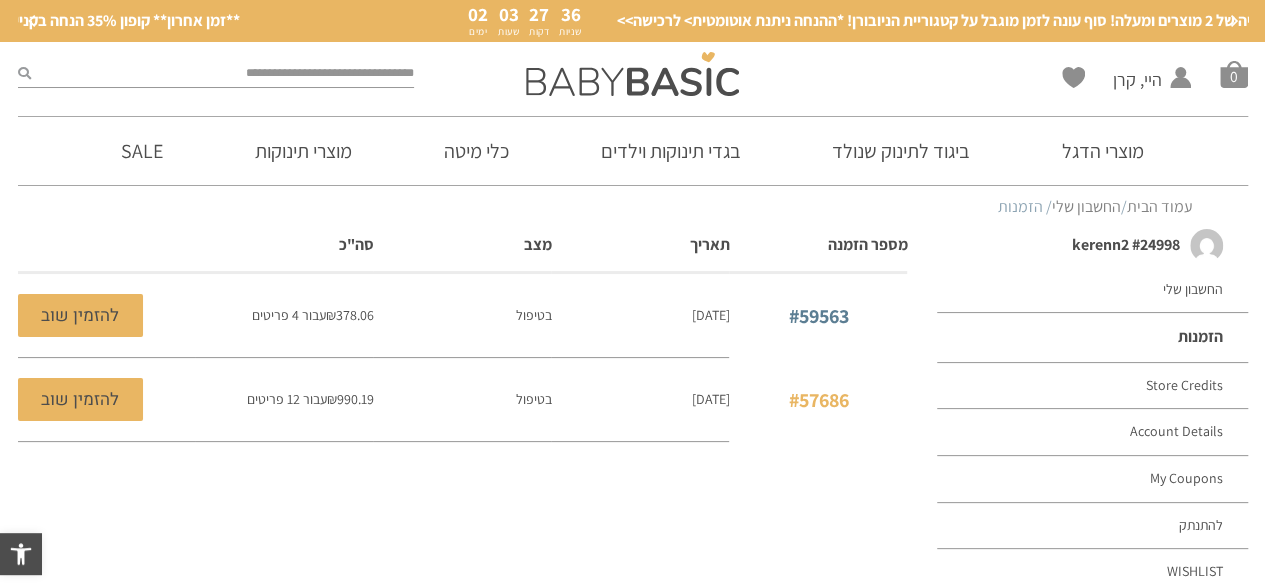 click on "#57686" at bounding box center [818, 400] 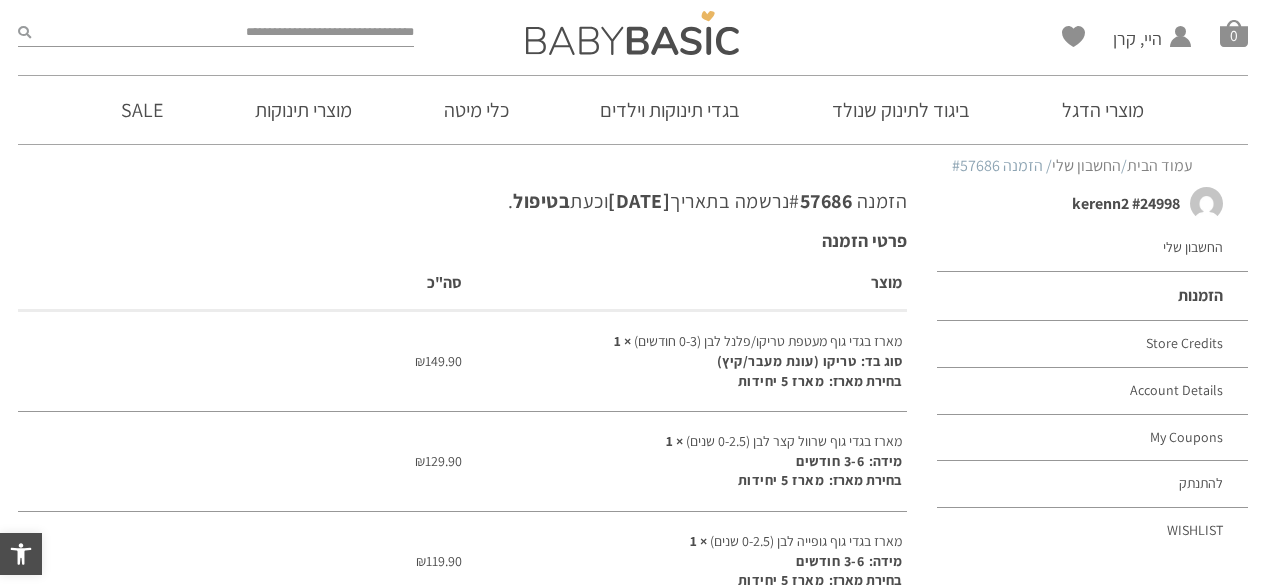 scroll, scrollTop: 0, scrollLeft: 0, axis: both 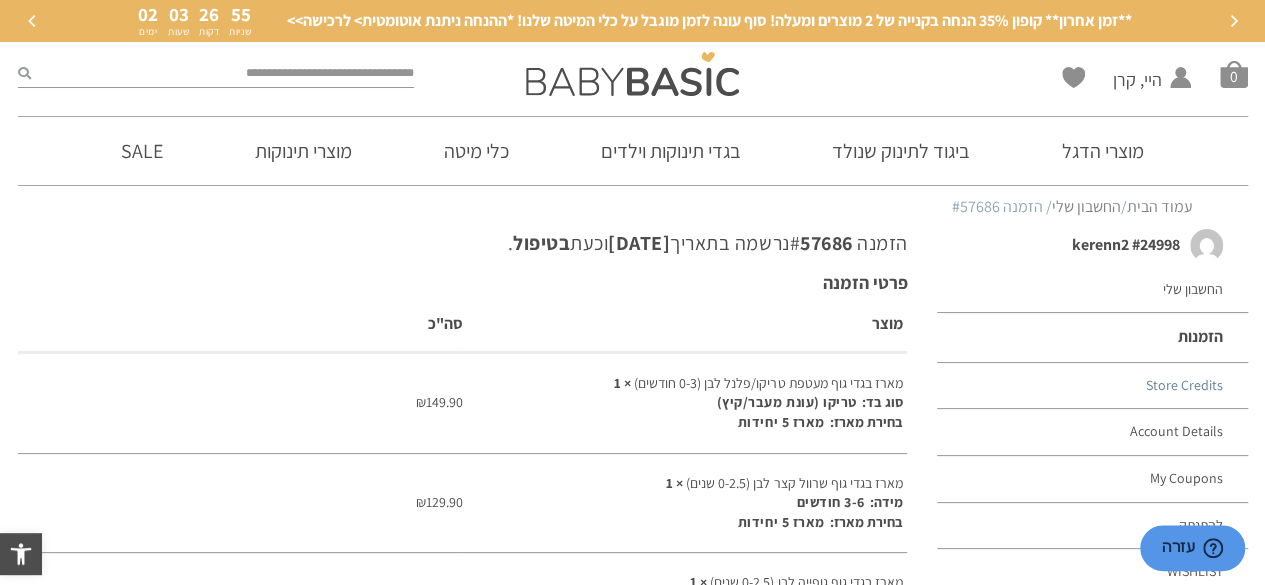 click on "Store Credits" at bounding box center [1092, 386] 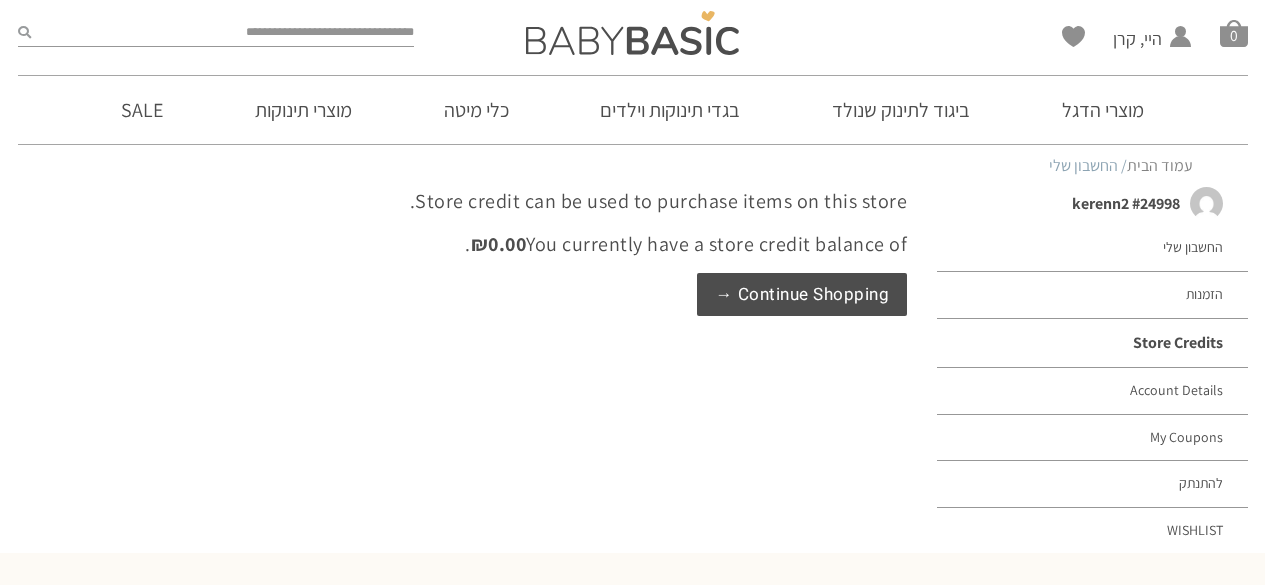 scroll, scrollTop: 0, scrollLeft: 0, axis: both 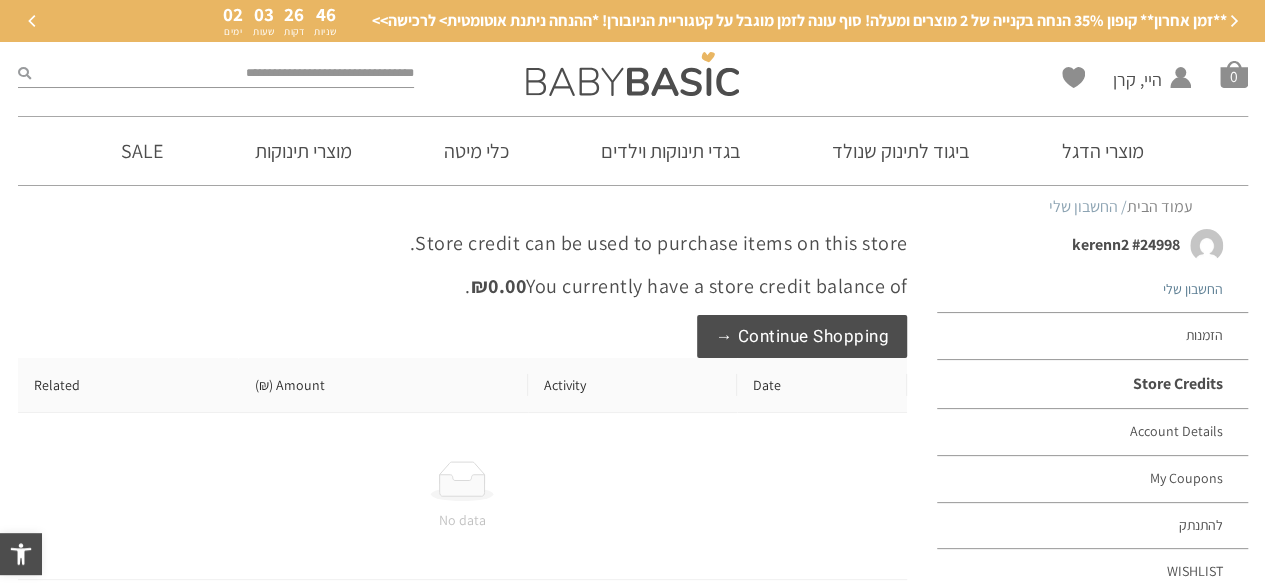 click on "החשבון שלי" at bounding box center [1092, 290] 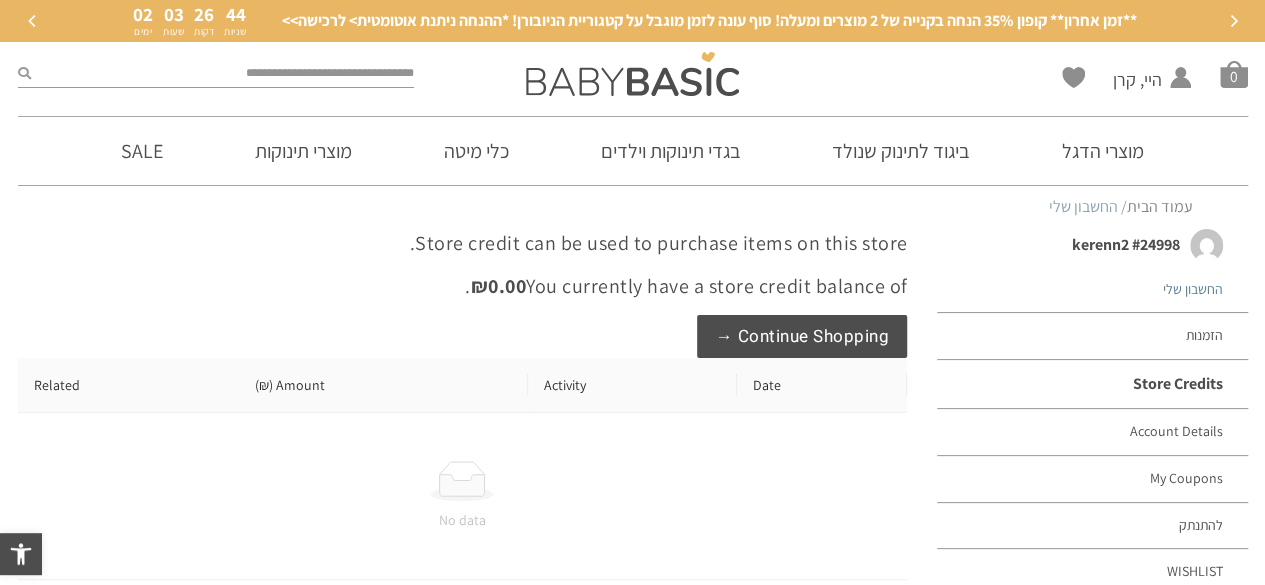 click on "החשבון שלי" at bounding box center (1092, 290) 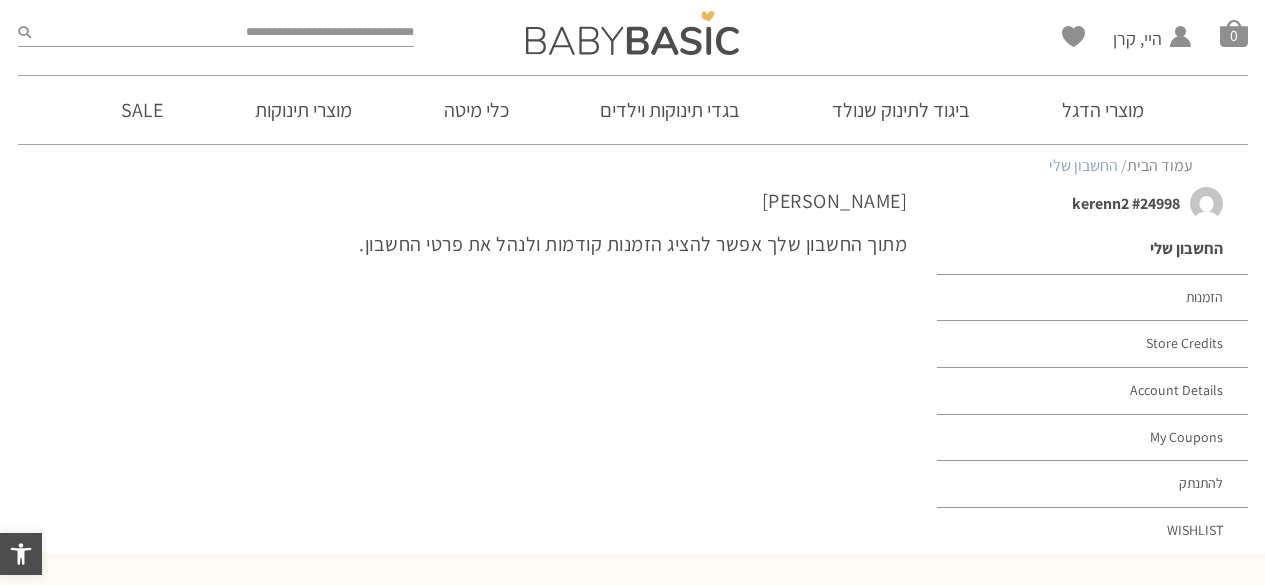 scroll, scrollTop: 0, scrollLeft: 0, axis: both 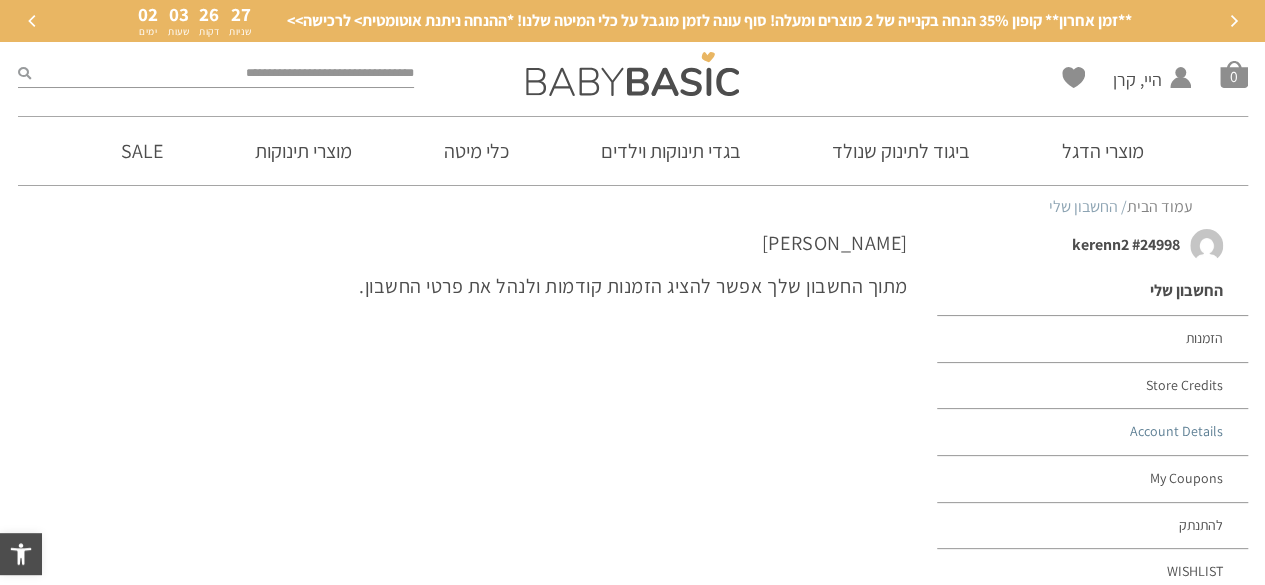 click on "Account Details" at bounding box center (1092, 432) 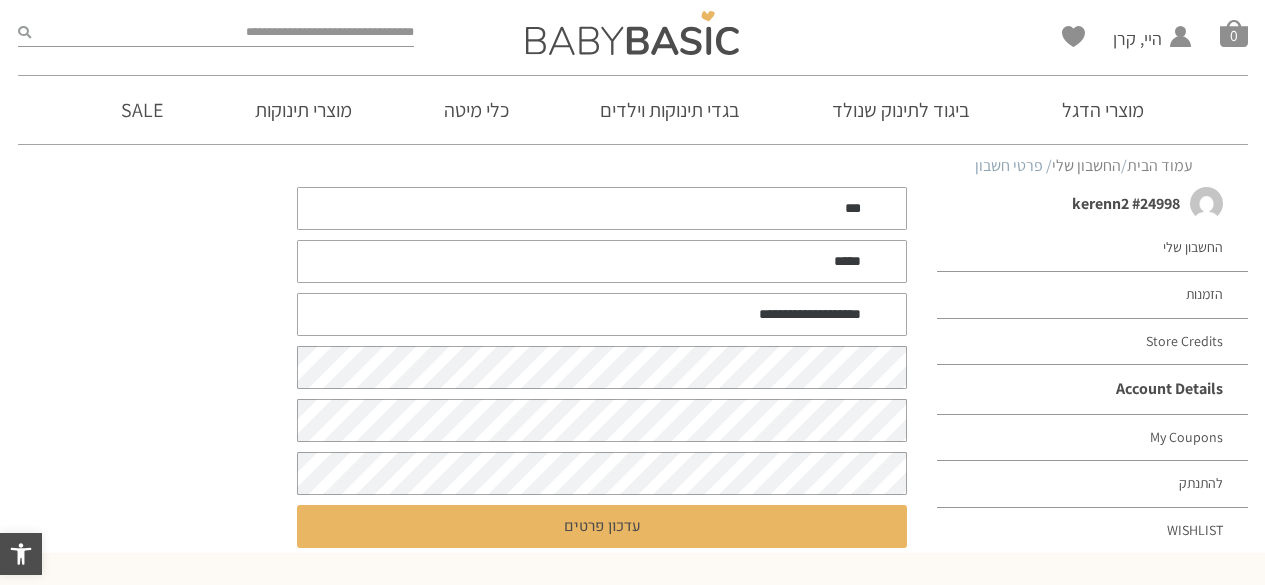 scroll, scrollTop: 0, scrollLeft: 0, axis: both 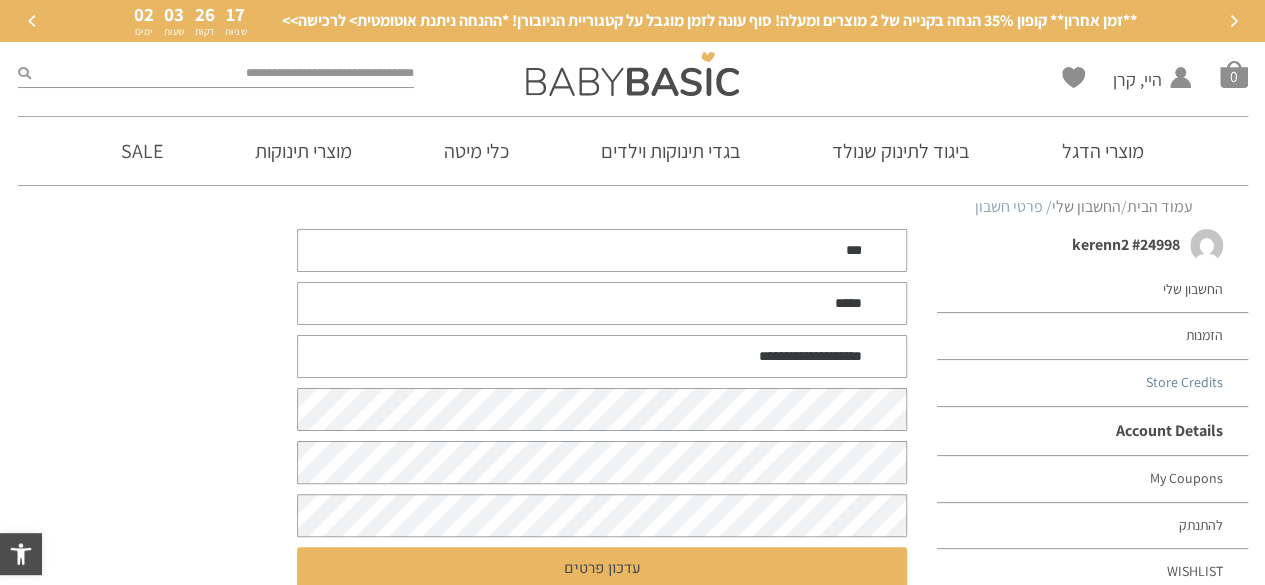 click on "Store Credits" at bounding box center (1092, 383) 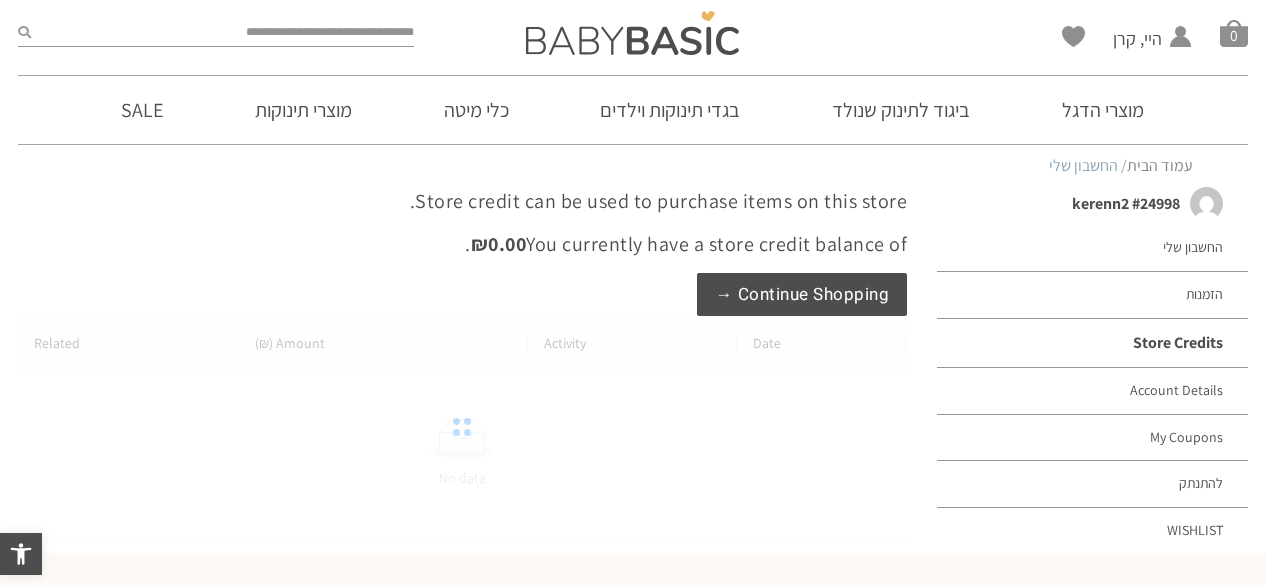 scroll, scrollTop: 0, scrollLeft: 0, axis: both 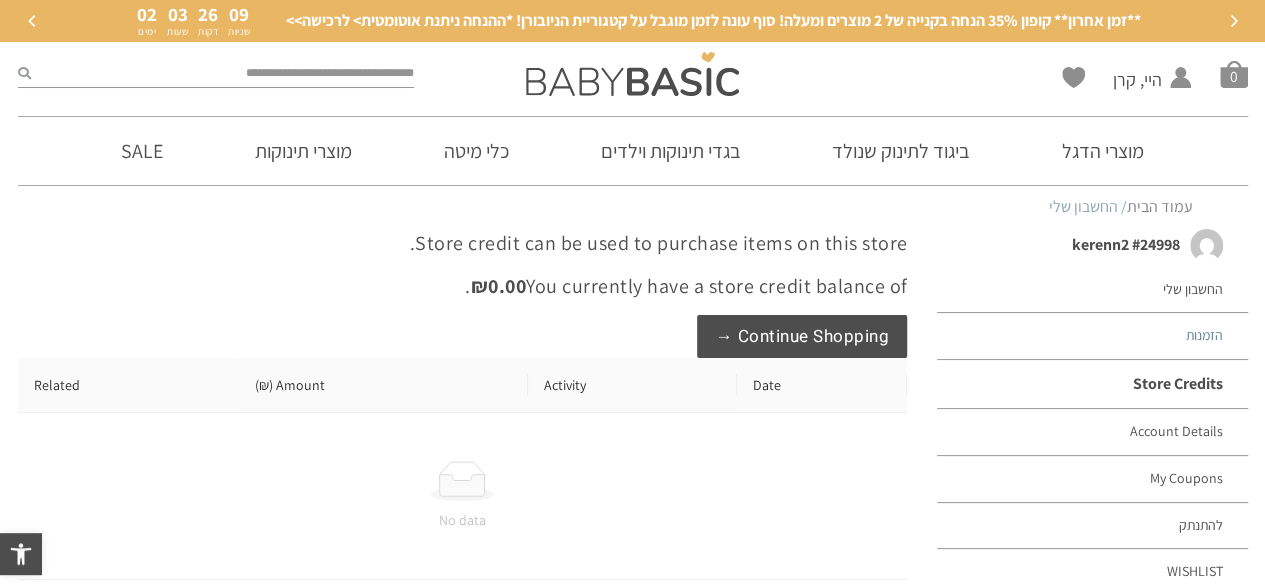 click on "הזמנות" at bounding box center [1092, 336] 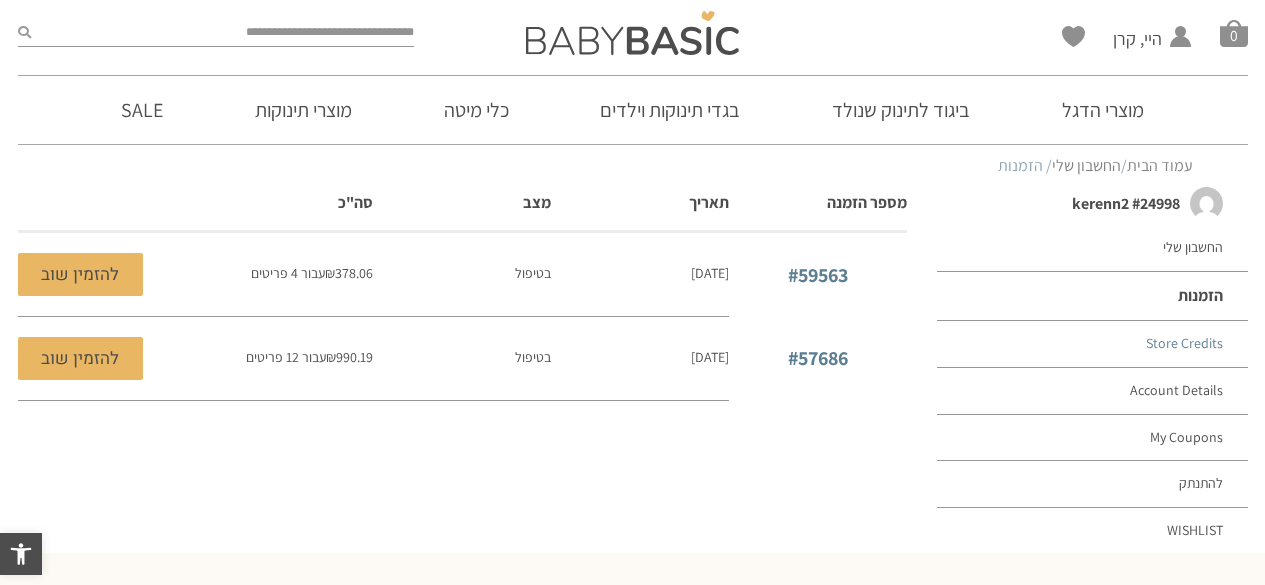scroll, scrollTop: 0, scrollLeft: 0, axis: both 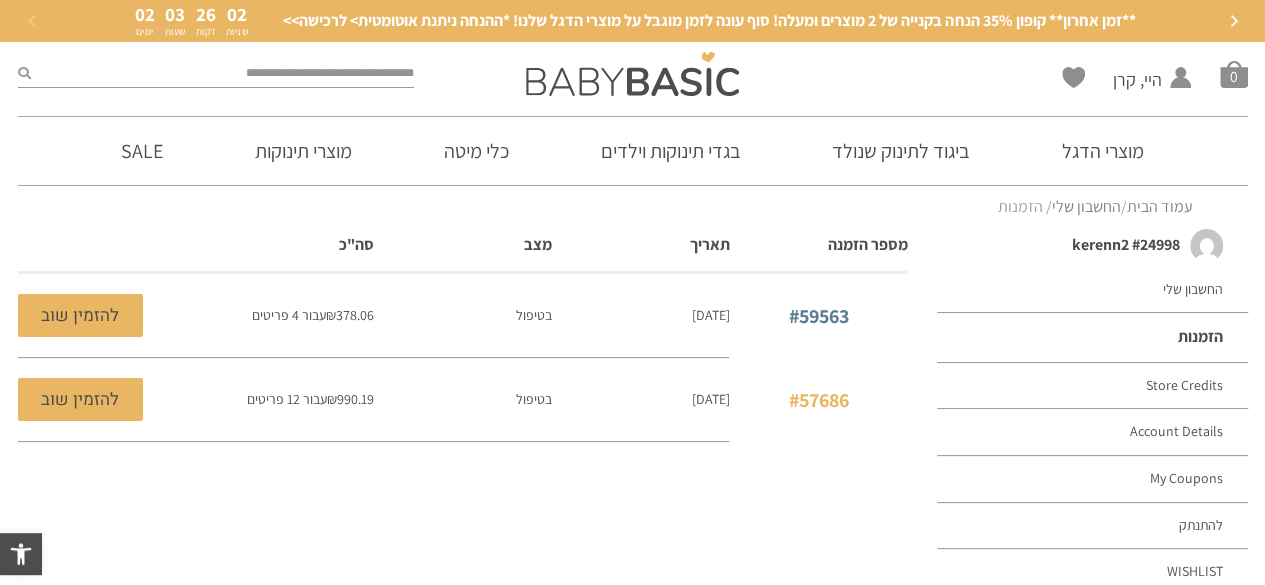 click on "#57686" at bounding box center [818, 400] 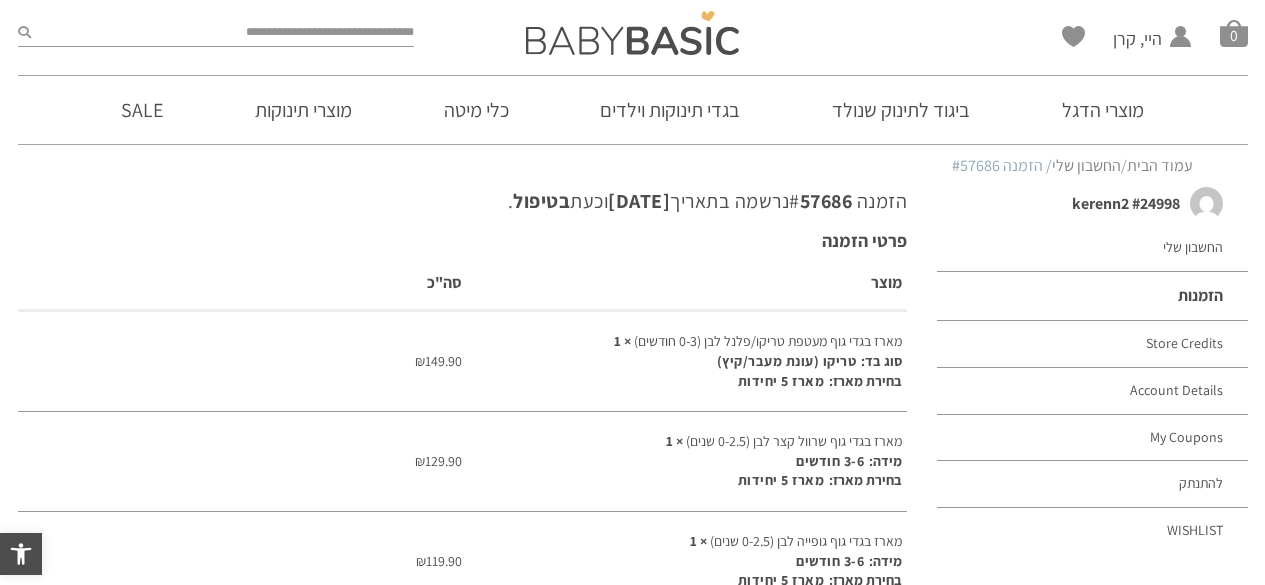 scroll, scrollTop: 0, scrollLeft: 0, axis: both 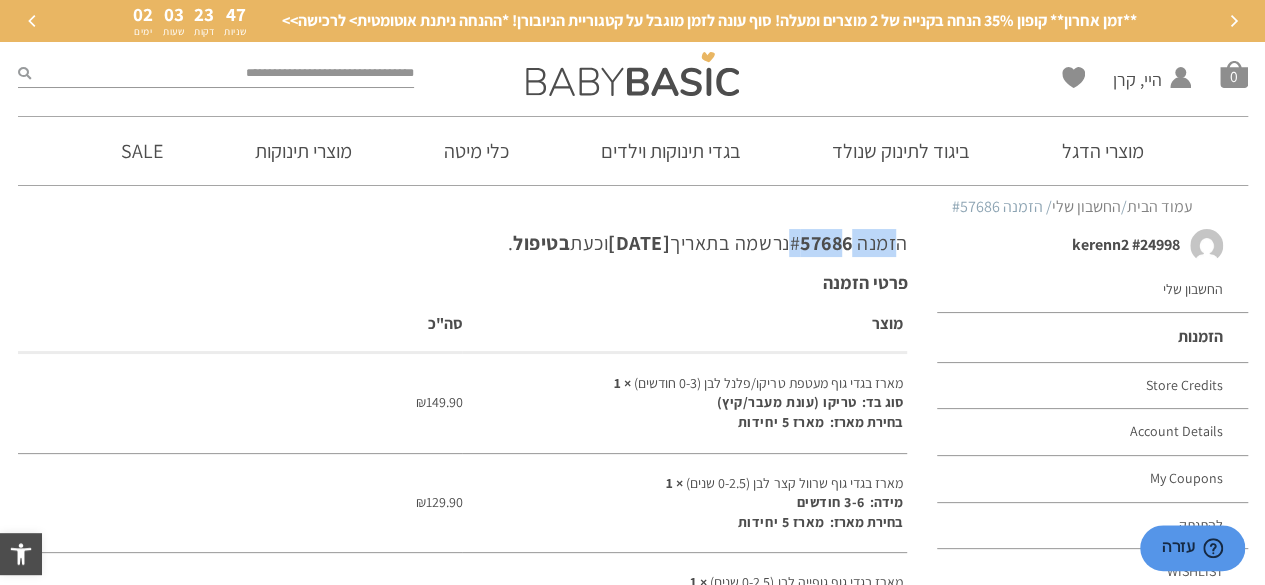 drag, startPoint x: 906, startPoint y: 241, endPoint x: 844, endPoint y: 252, distance: 62.968246 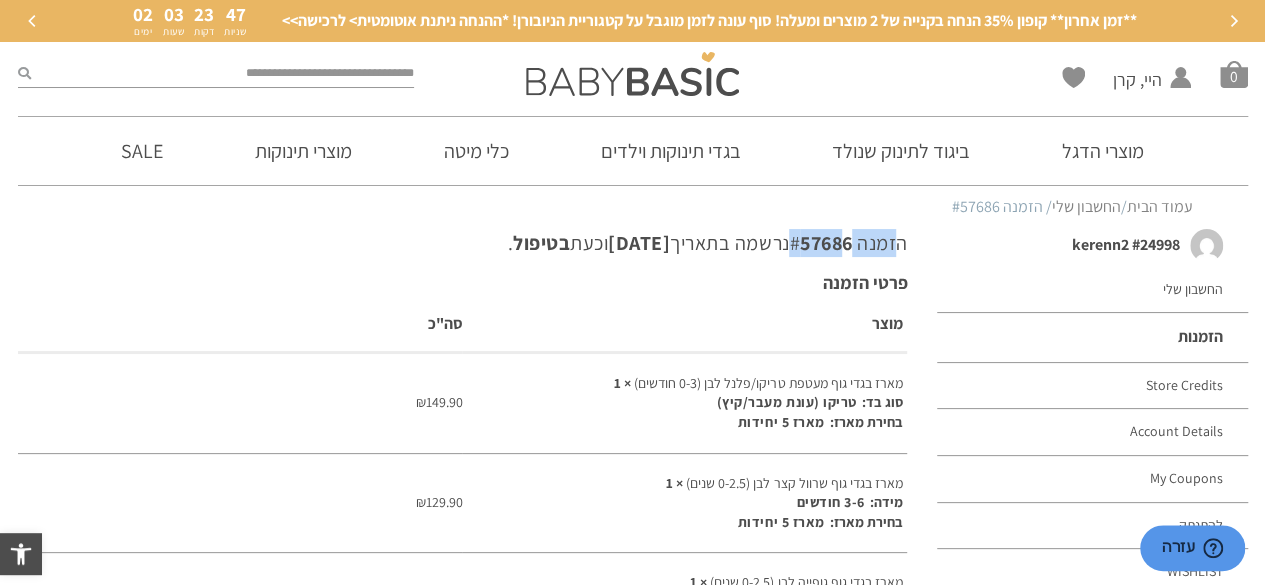 click on "הזמנה # 57686  נרשמה בתאריך  [DATE]  וכעת  בטיפול ." at bounding box center [463, 243] 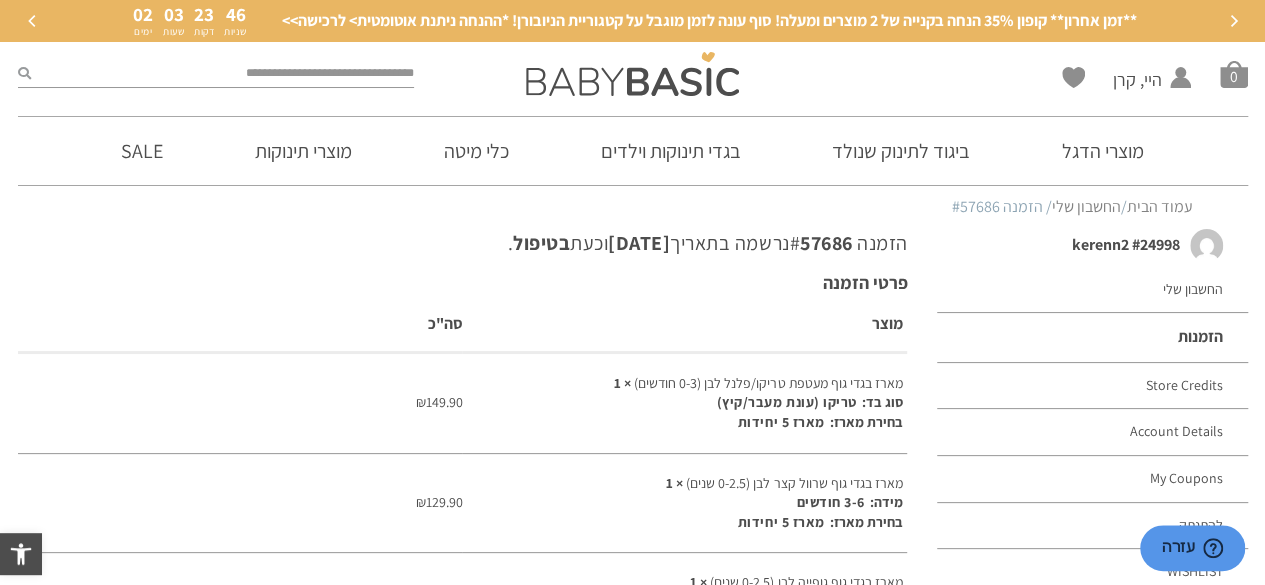 click on "הזמנה # 57686  נרשמה בתאריך  [DATE]  וכעת  בטיפול .
פרטי הזמנה
מוצר
סה"כ
מארז בגדי גוף מעטפת טריקו/פלנל לבן (0-3 חודשים)   × 1 סוג בד:   טריקו (עונת מעבר/קיץ) בחירת מארז:   מארז 5 יחידות
₪ 149.90
מארז בגדי גוף שרוול קצר לבן (0-2.5 שנים)   × 1 מידה:   3-6 חודשים בחירת מארז:   מארז 5 יחידות
₪ 129.90
מארז בגדי גוף גופייה לבן (0-2.5 שנים)   × 1 מידה:   3-6 חודשים בחירת מארז:   מארז 5 יחידות
₪ 119.90
כובע וכפפה לתינוקות - לבן   × 1
₪ 19.90
מארז סדיניות למיטת תינוק/מעבר   × 1 בחירת מארז:   מארז 3 יחידות
₪ 99.90" at bounding box center [463, 905] 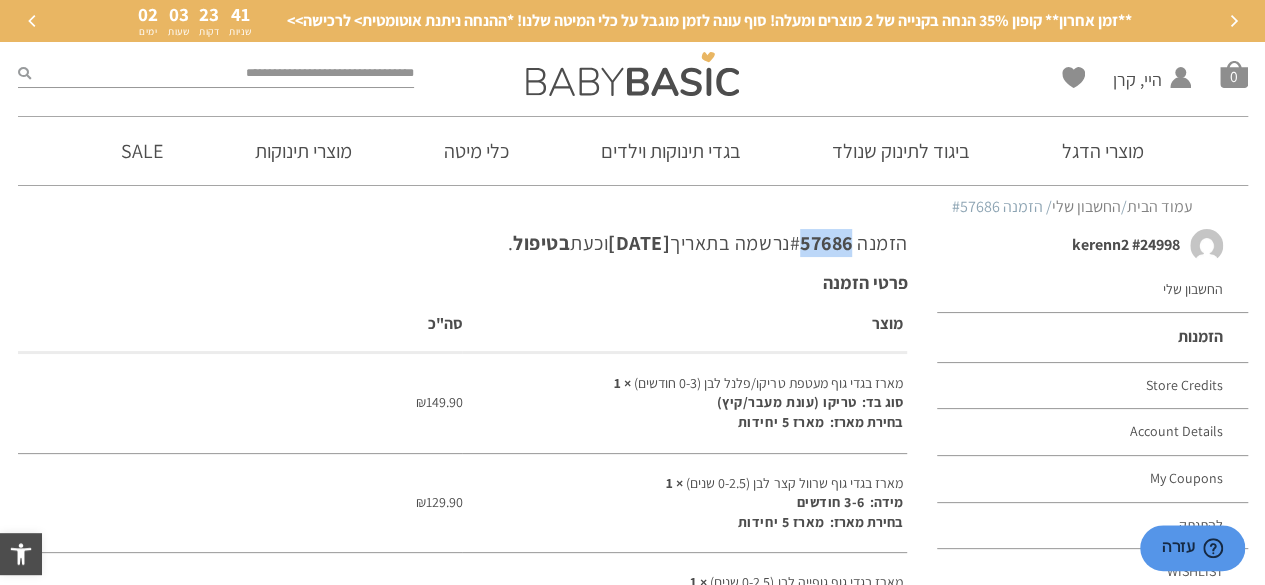 drag, startPoint x: 796, startPoint y: 239, endPoint x: 848, endPoint y: 254, distance: 54.120235 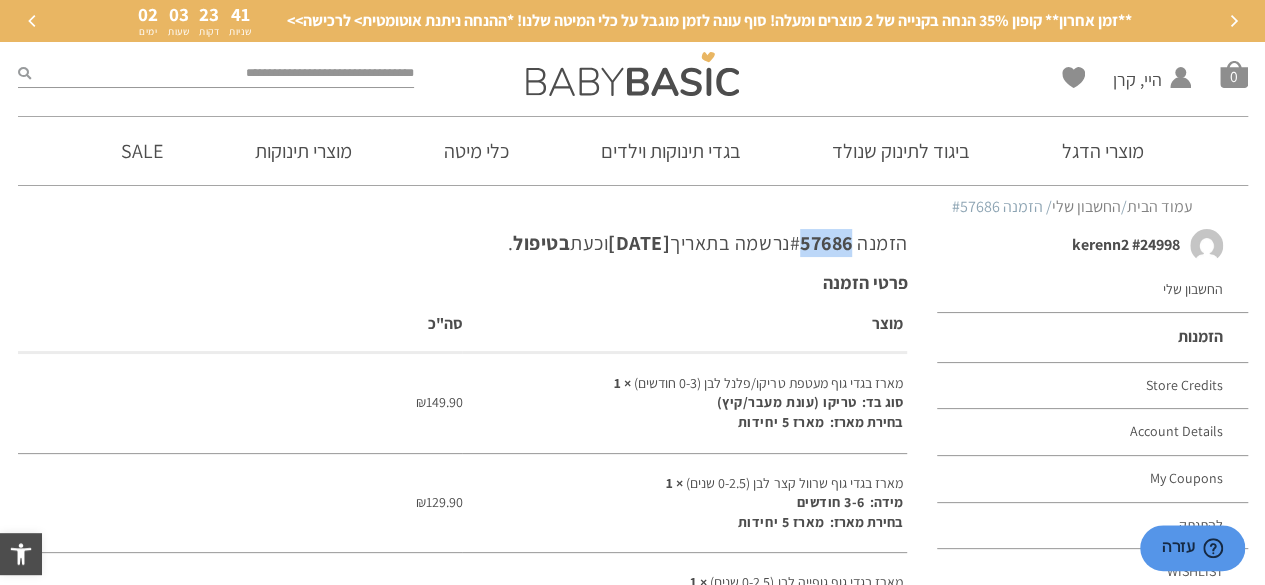 click on "הזמנה # 57686  נרשמה בתאריך  [DATE]  וכעת  בטיפול ." at bounding box center (463, 243) 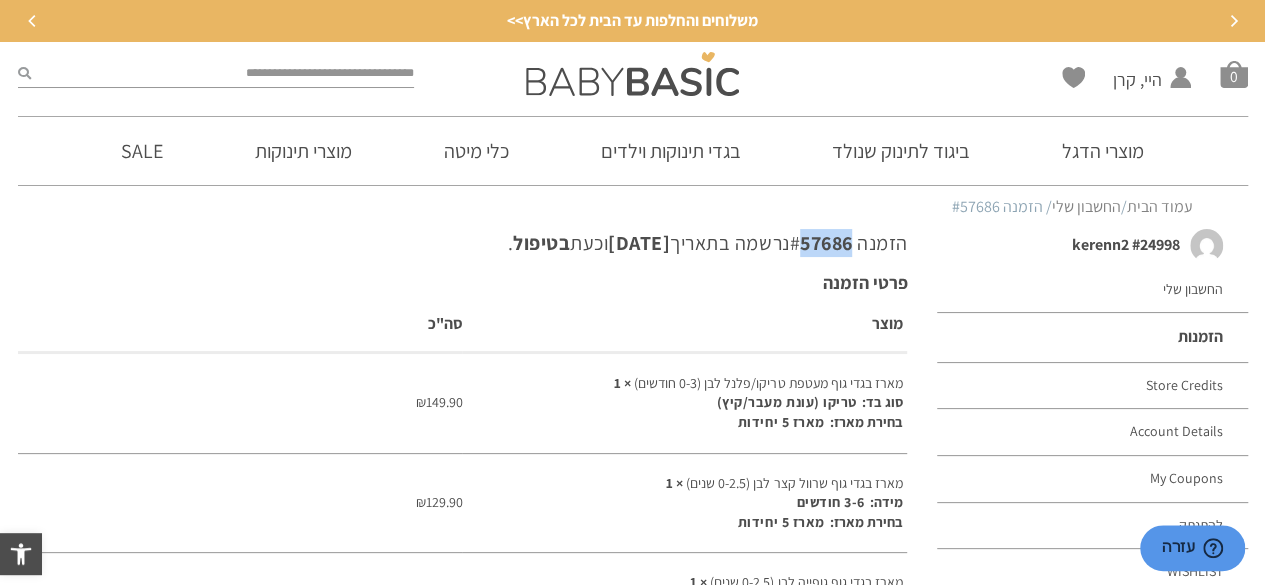 copy on "57686" 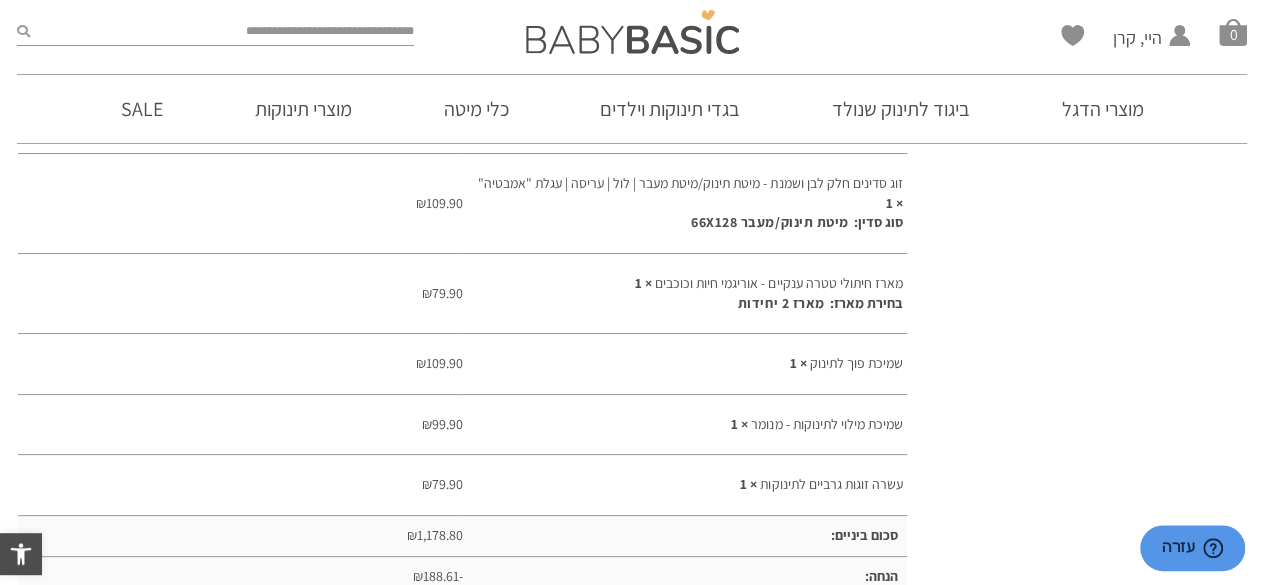 scroll, scrollTop: 1700, scrollLeft: 0, axis: vertical 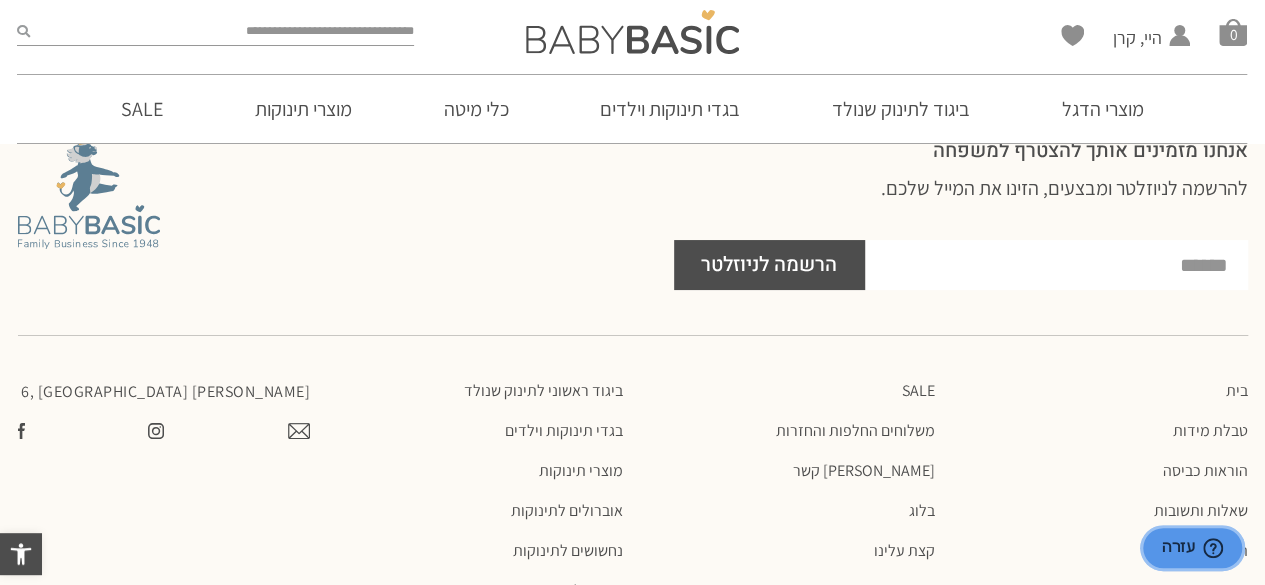 click on "עזרה" at bounding box center (1178, 547) 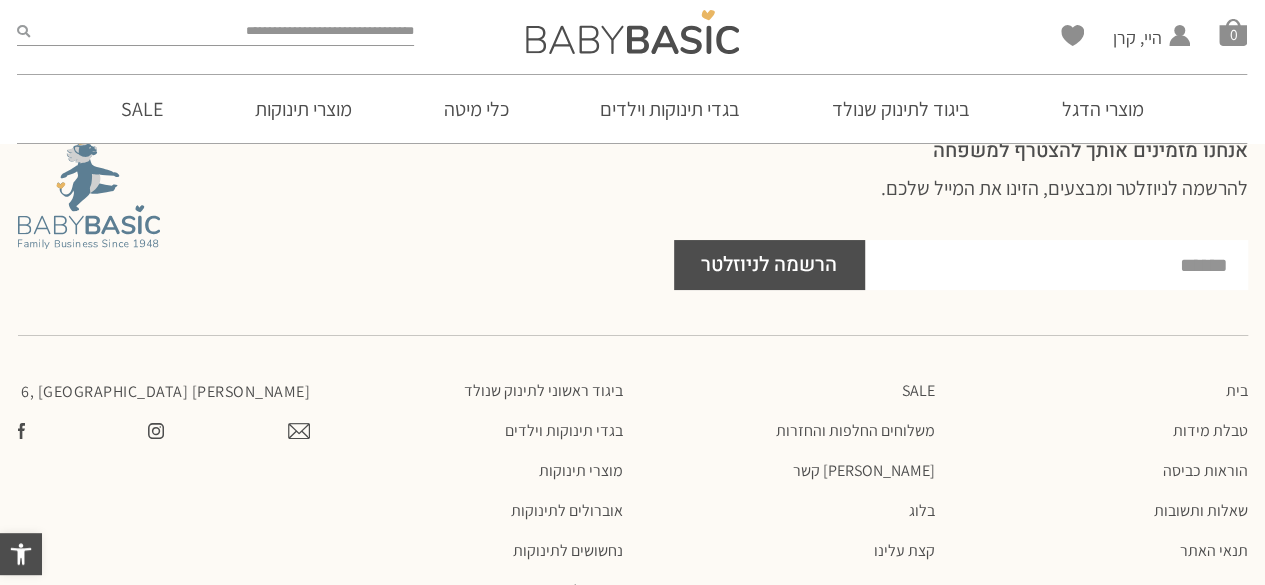 scroll, scrollTop: 0, scrollLeft: 0, axis: both 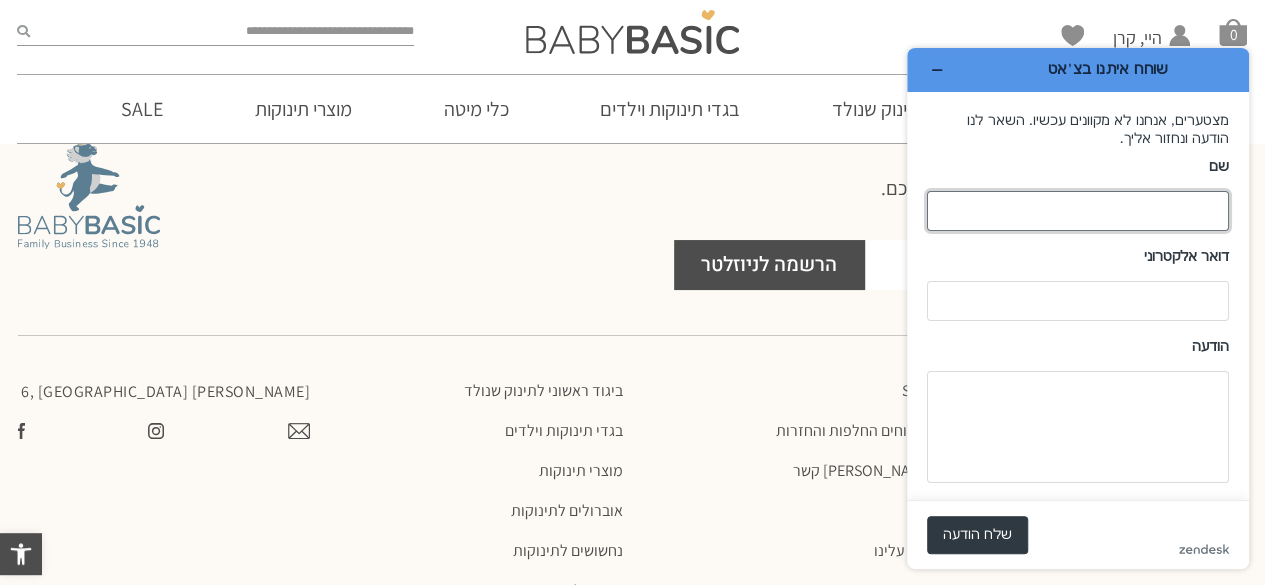 click on "שם" at bounding box center [1078, 211] 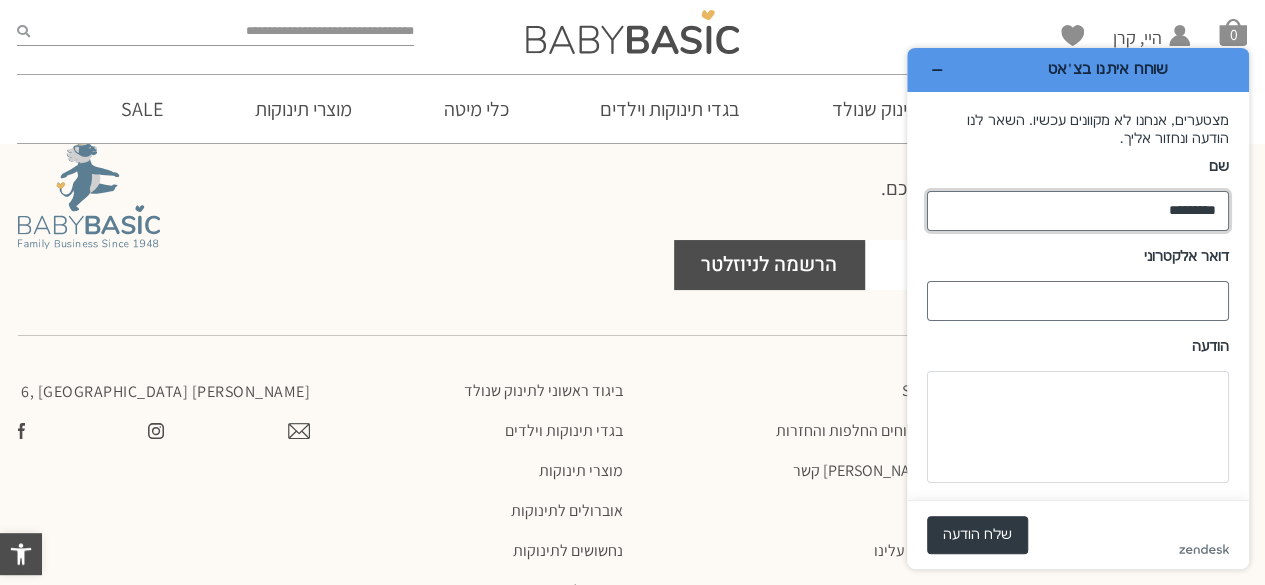 type on "*********" 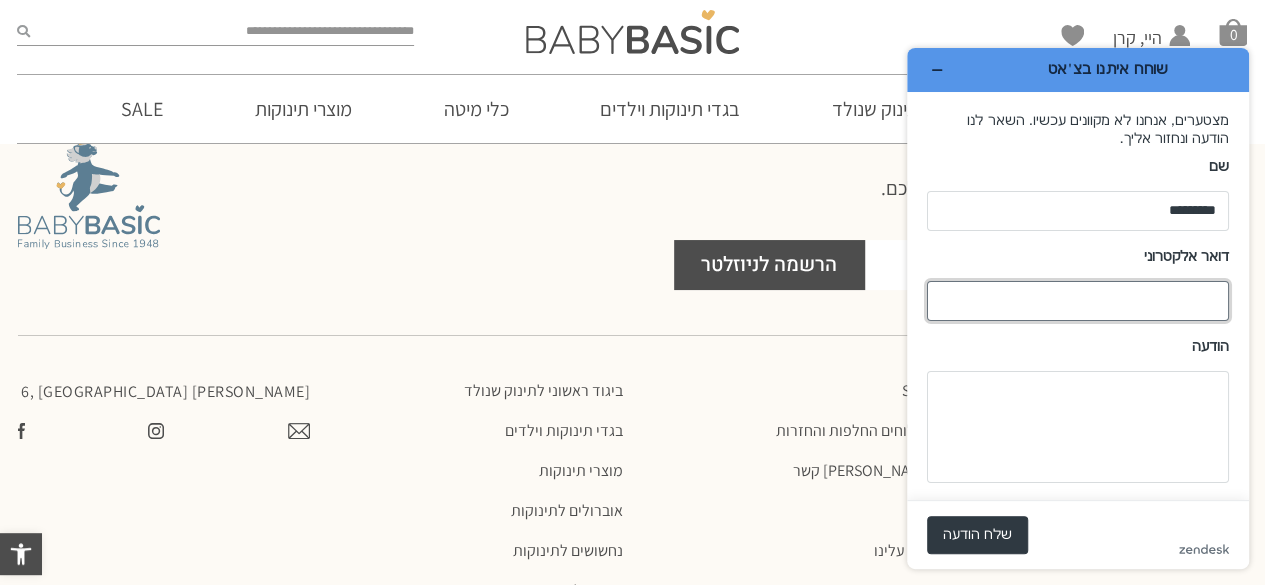 click on "דואר אלקטרוני" at bounding box center [1078, 301] 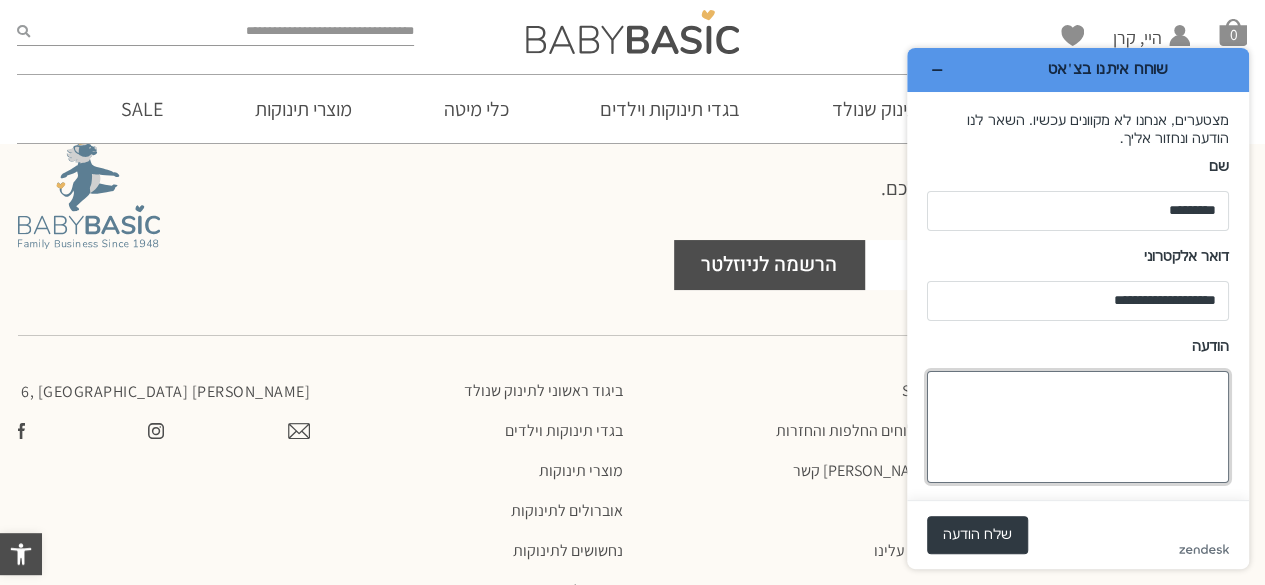 click on "הודעה" at bounding box center (1078, 427) 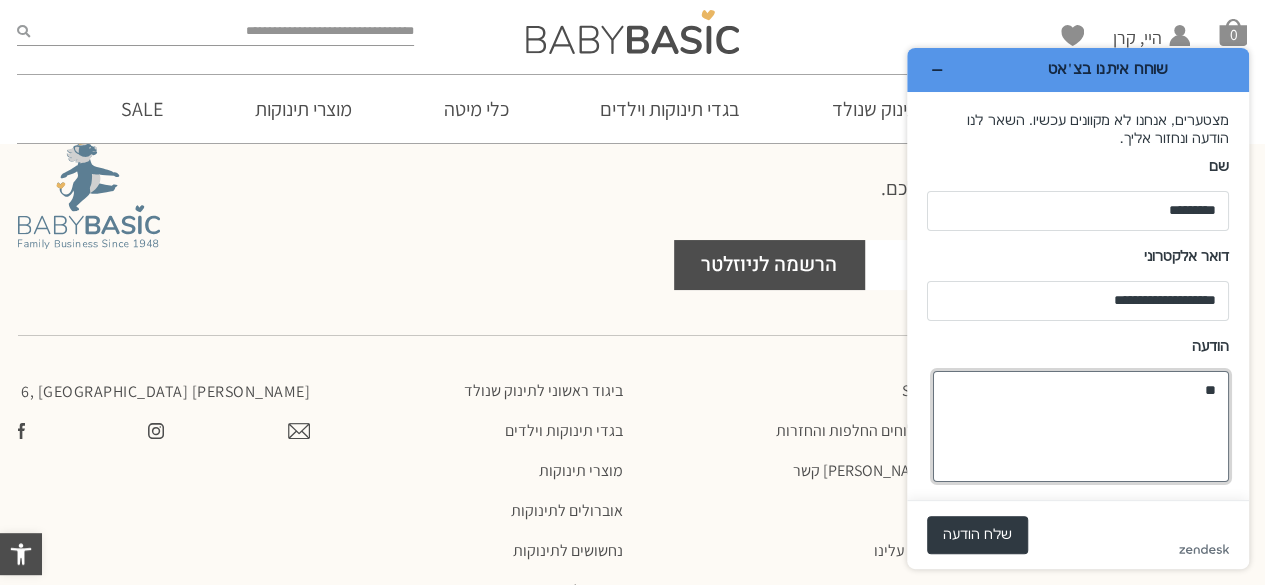 type on "*" 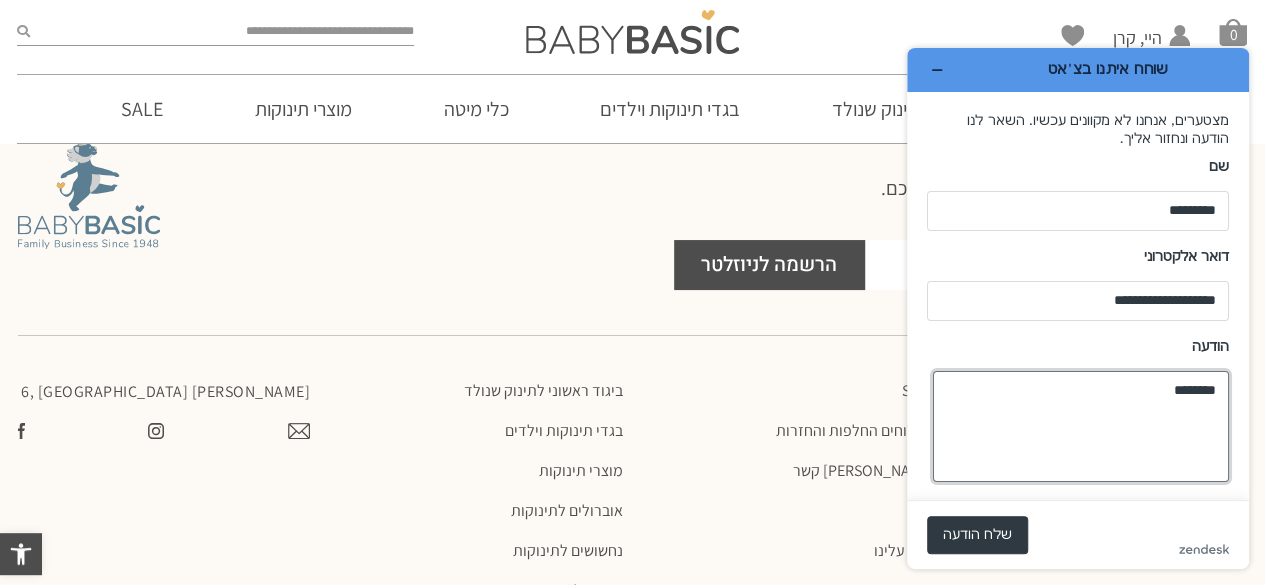 click on "*******" at bounding box center (1081, 426) 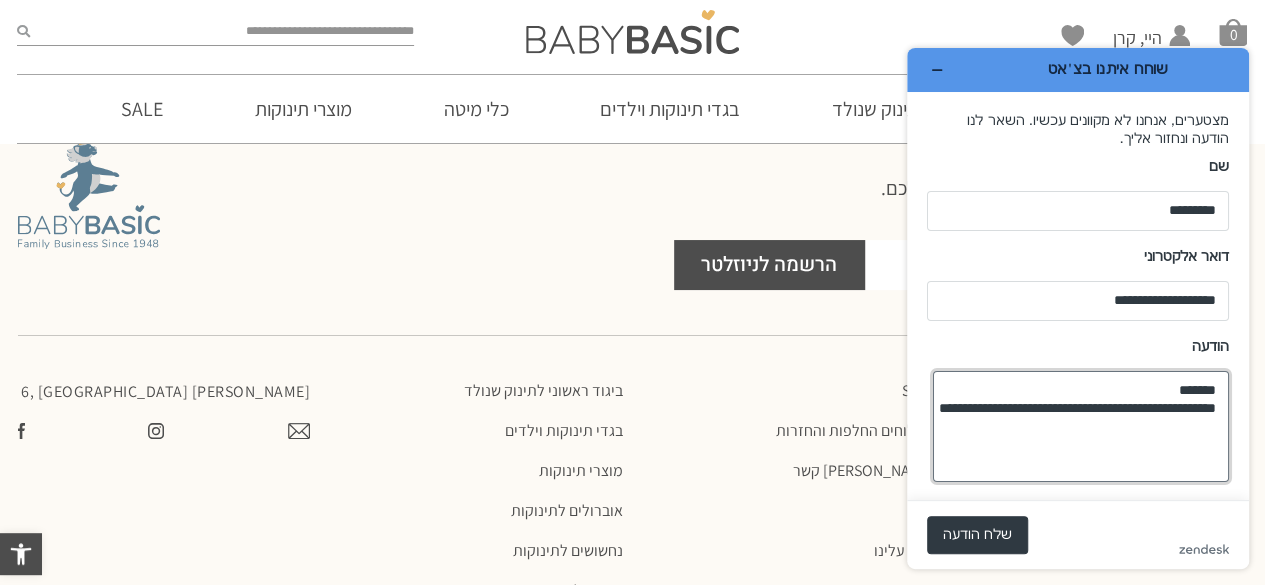 paste on "******" 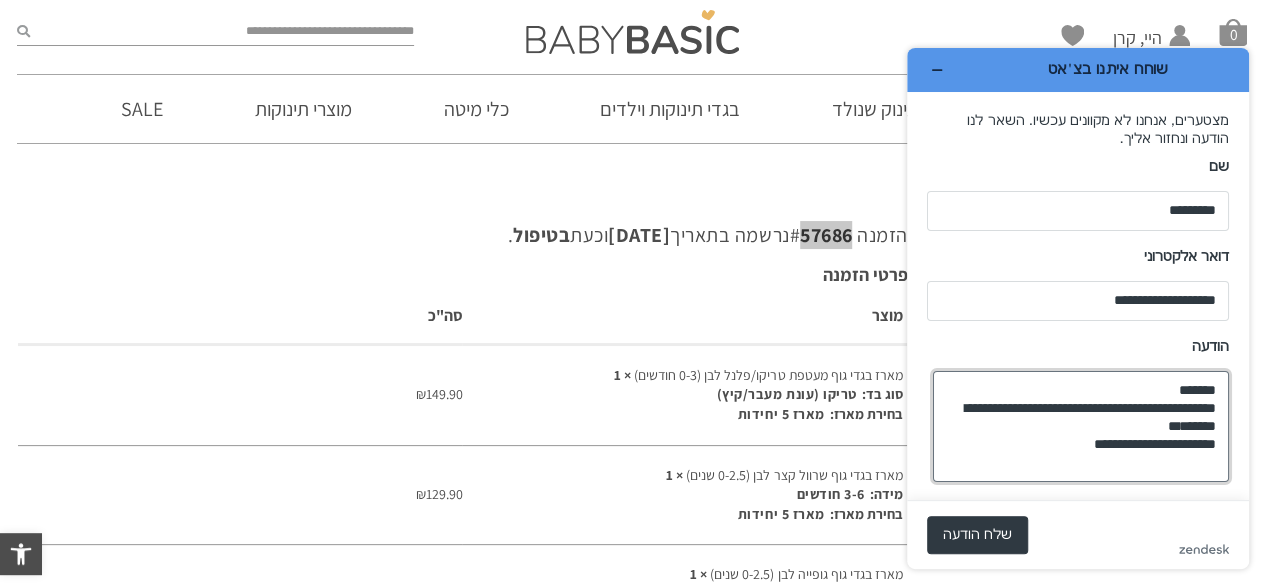 scroll, scrollTop: 0, scrollLeft: 0, axis: both 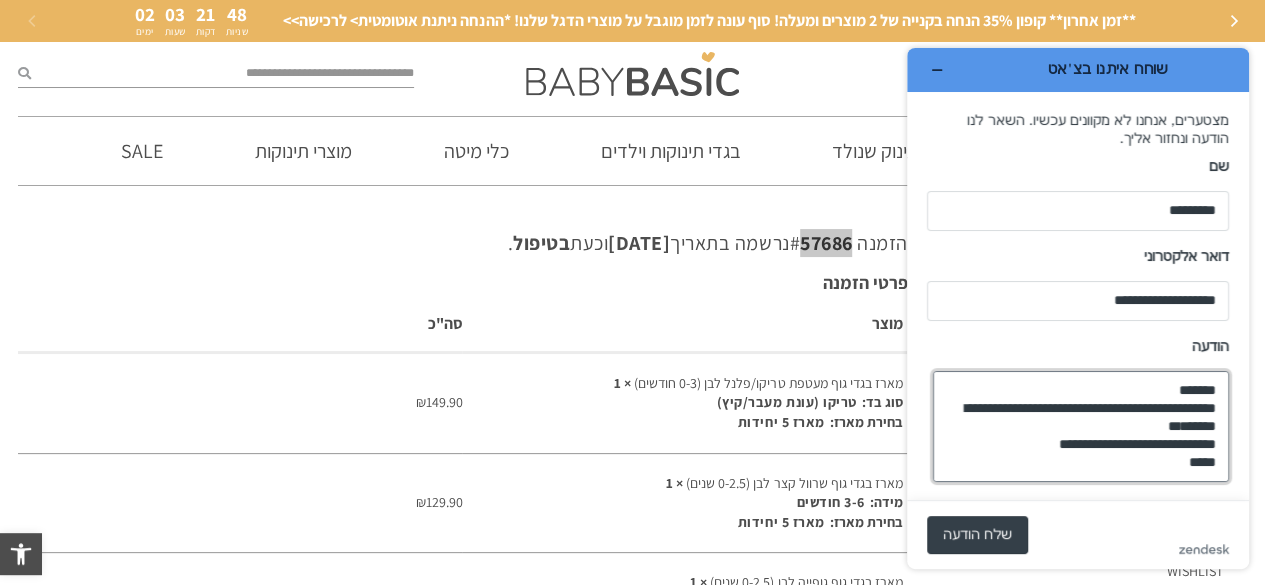 type on "**********" 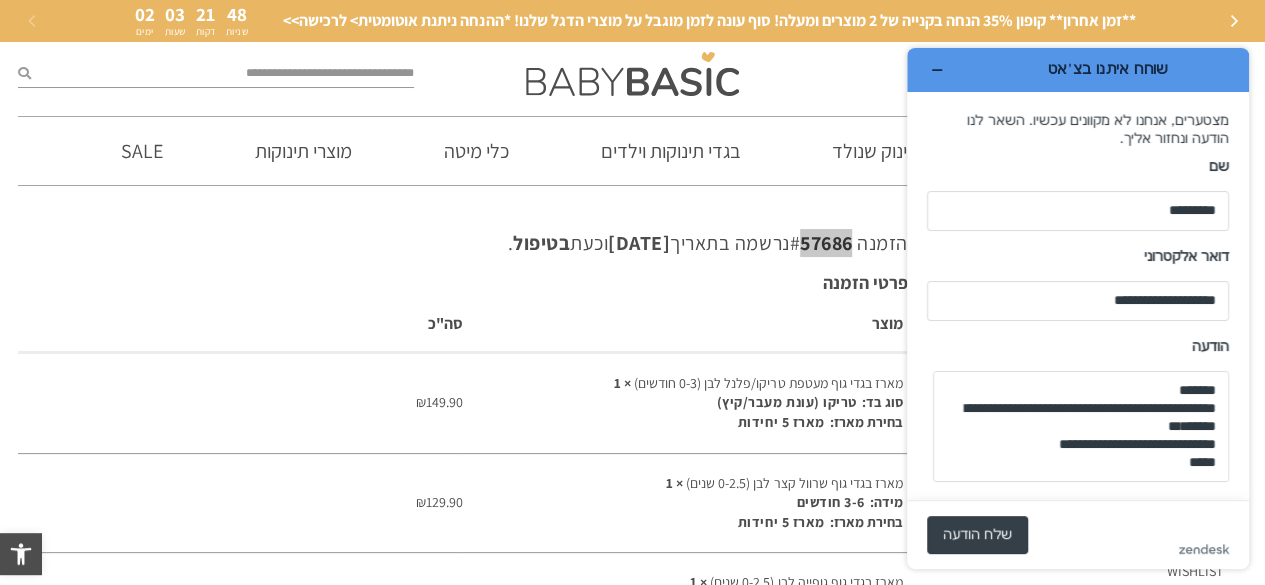 click on "שלח הודעה" at bounding box center (977, 535) 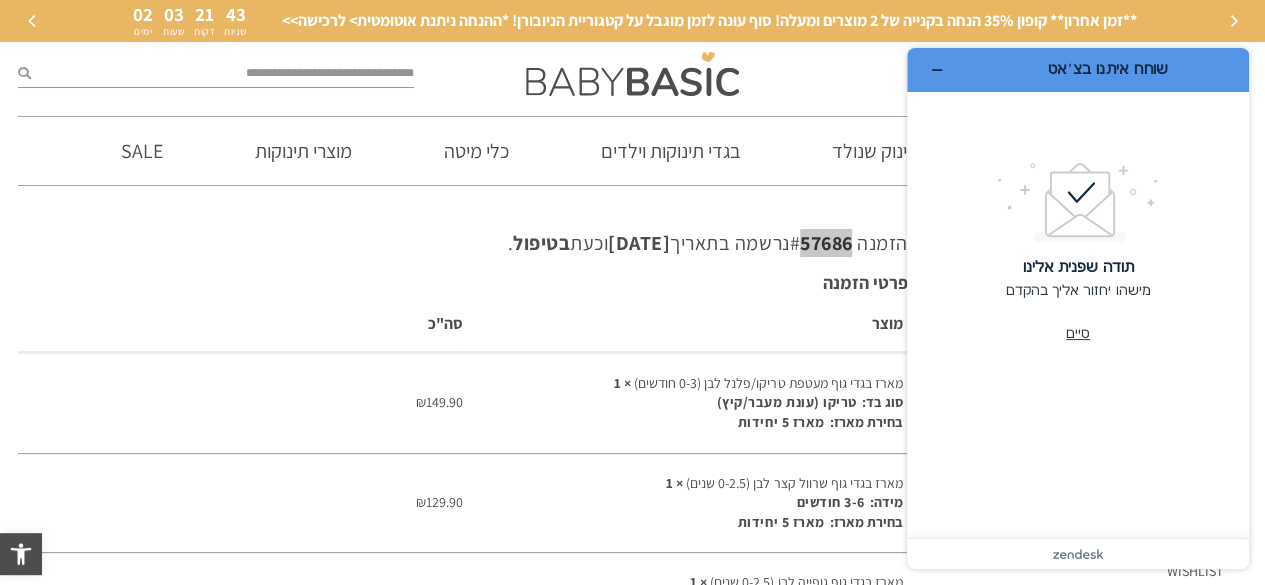 click on "סיים" at bounding box center [1078, 334] 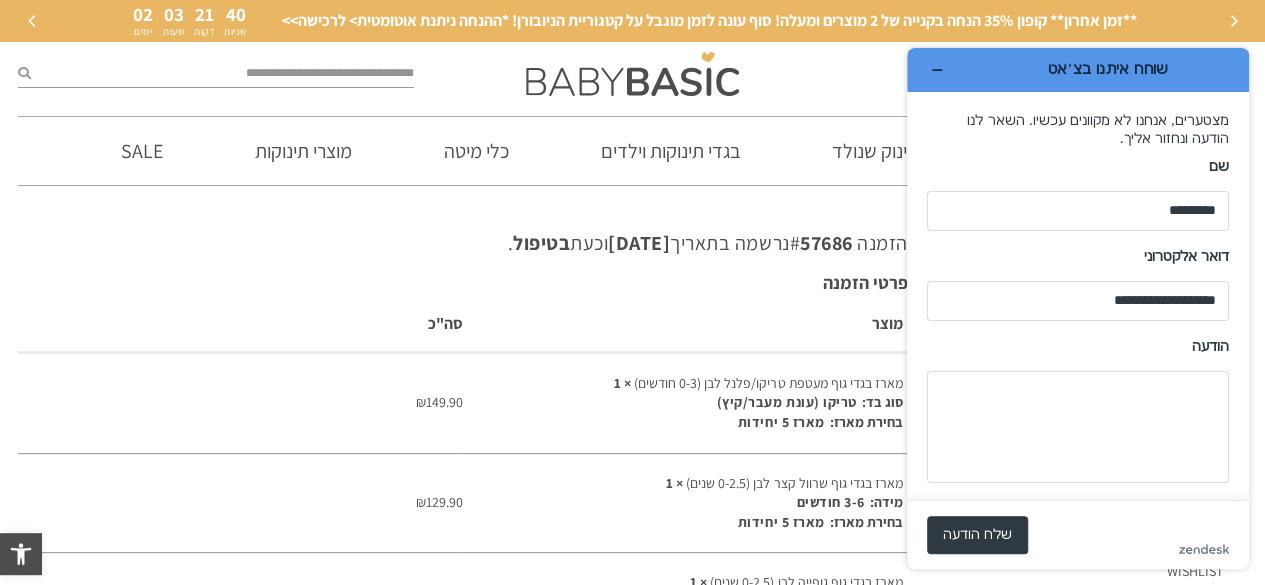 click on "הזמנה # 57686  נרשמה בתאריך  [DATE]  וכעת  בטיפול ." at bounding box center (463, 243) 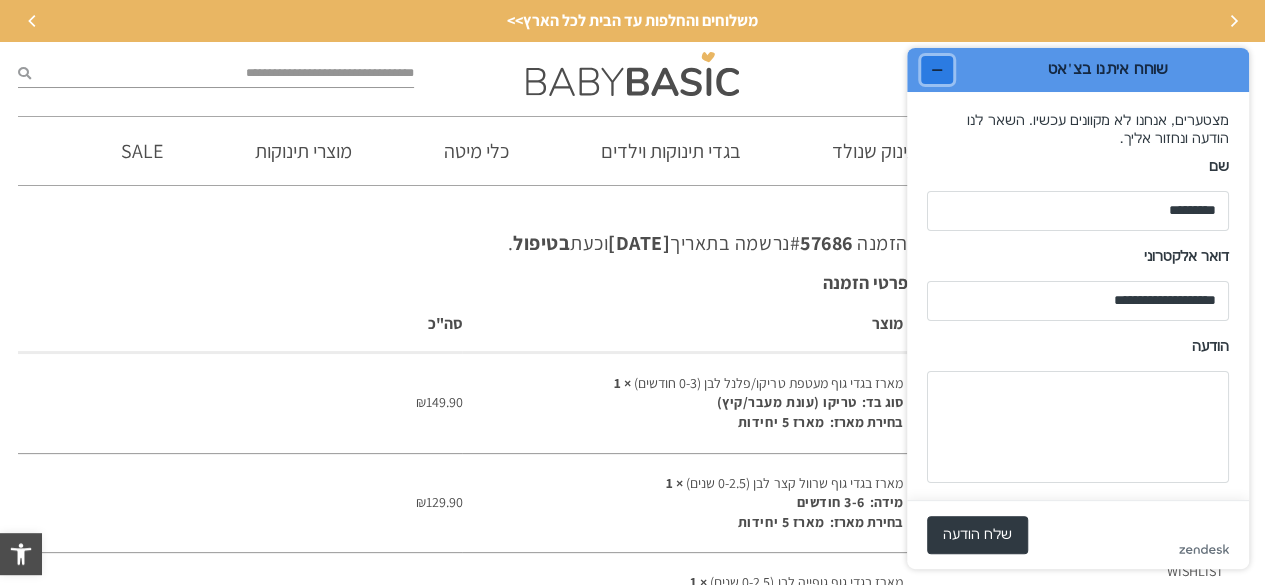 click 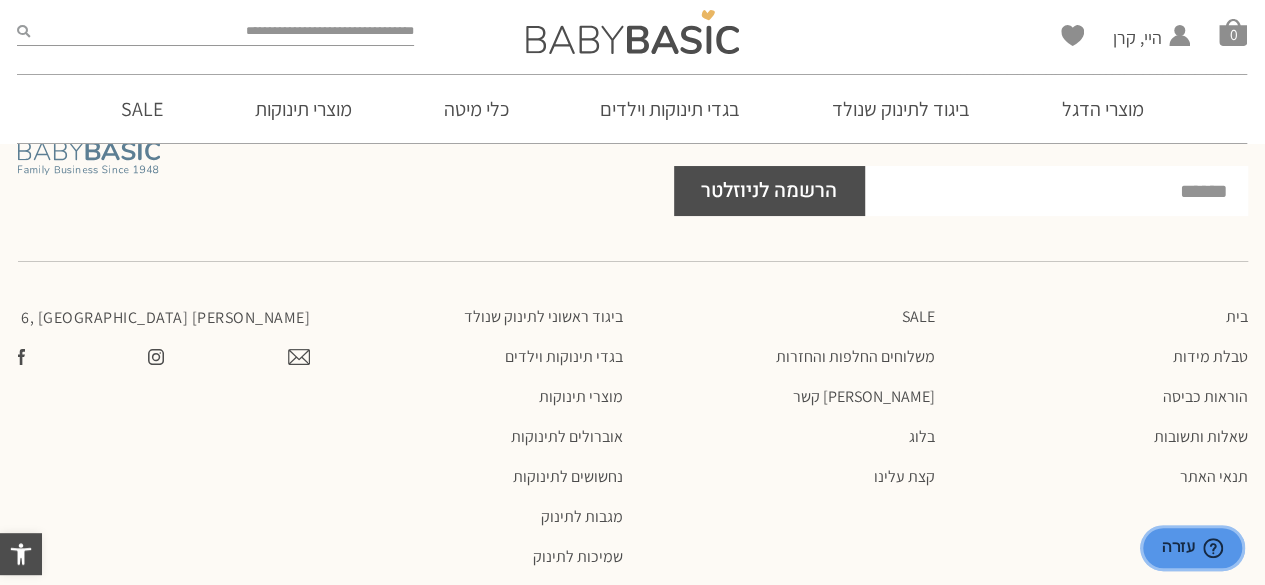 scroll, scrollTop: 1800, scrollLeft: 0, axis: vertical 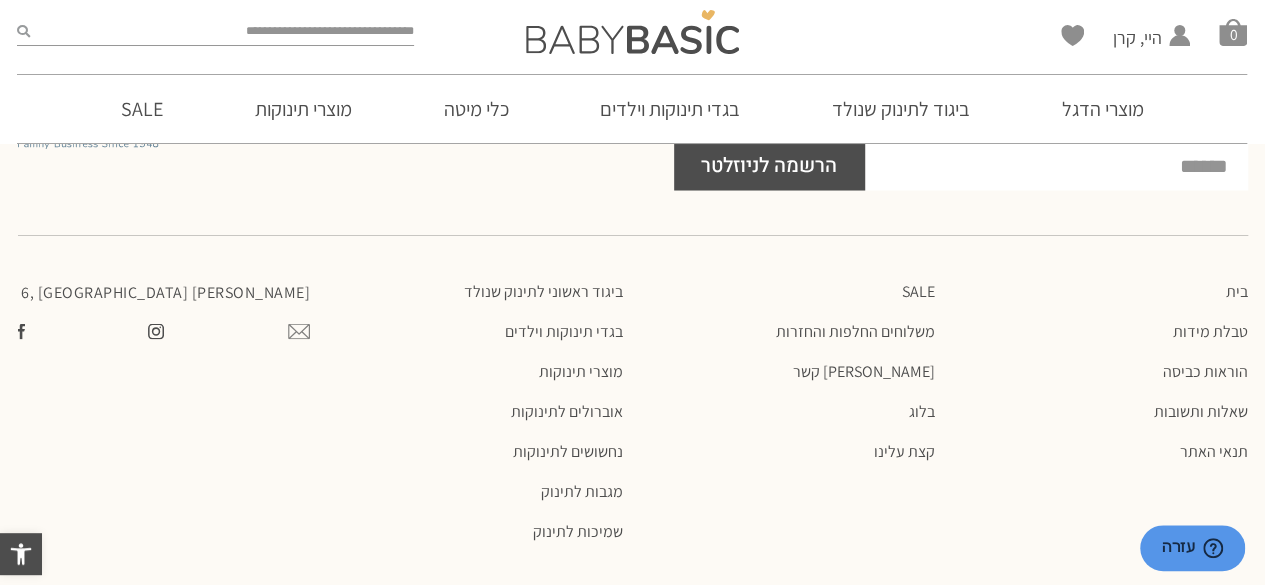 click at bounding box center [299, 331] 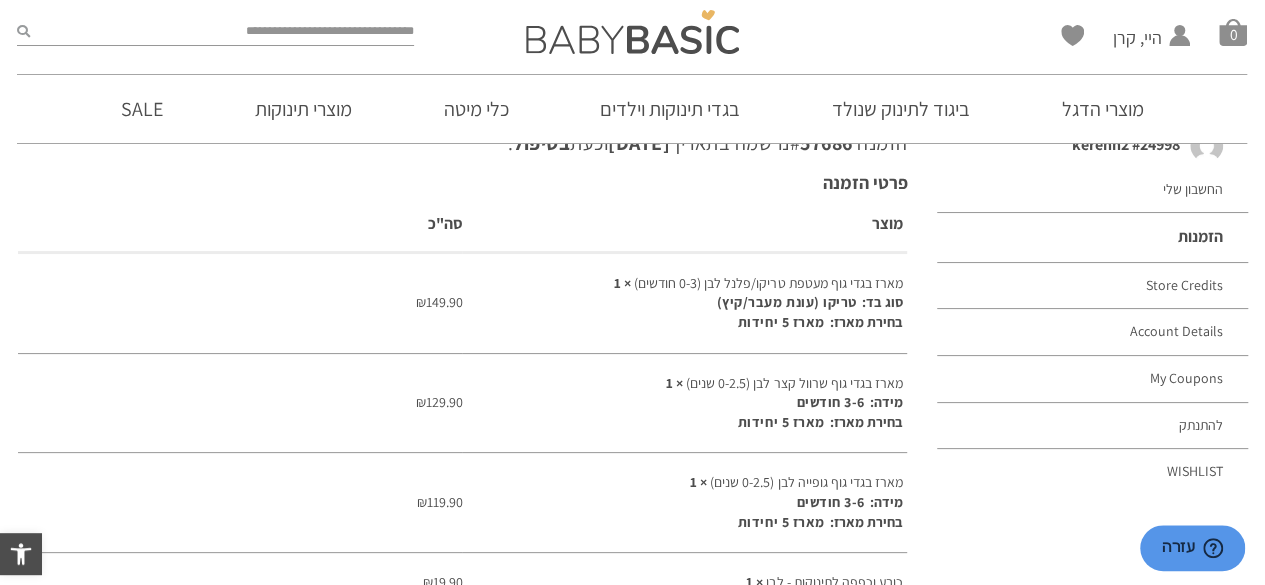 scroll, scrollTop: 0, scrollLeft: 0, axis: both 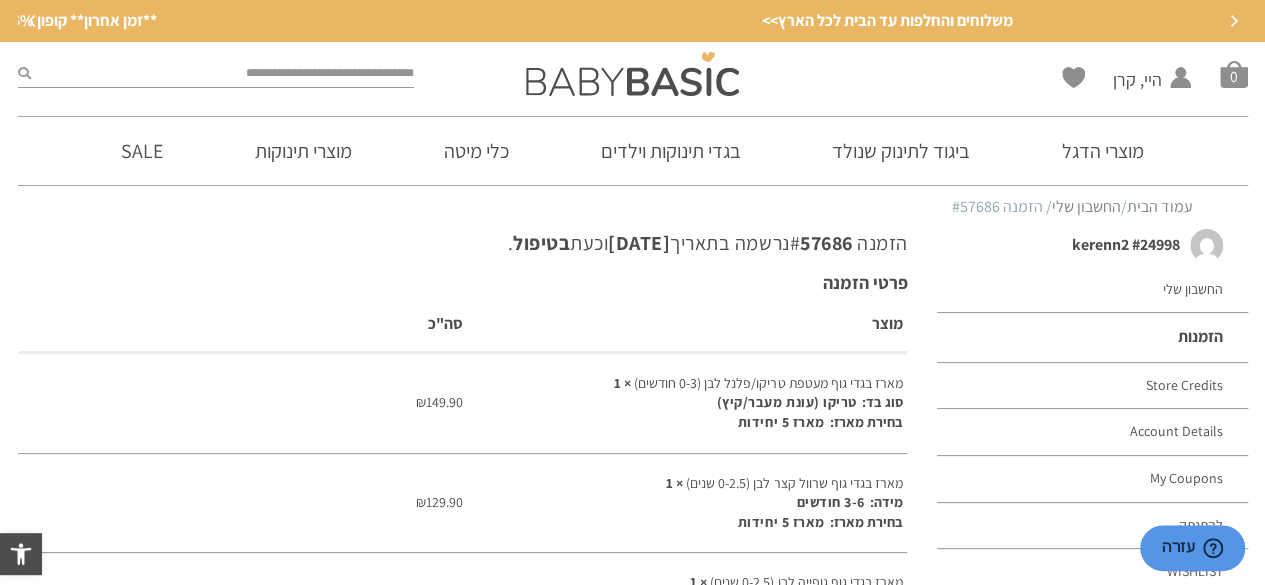 drag, startPoint x: 131, startPoint y: 252, endPoint x: 141, endPoint y: 236, distance: 18.867962 